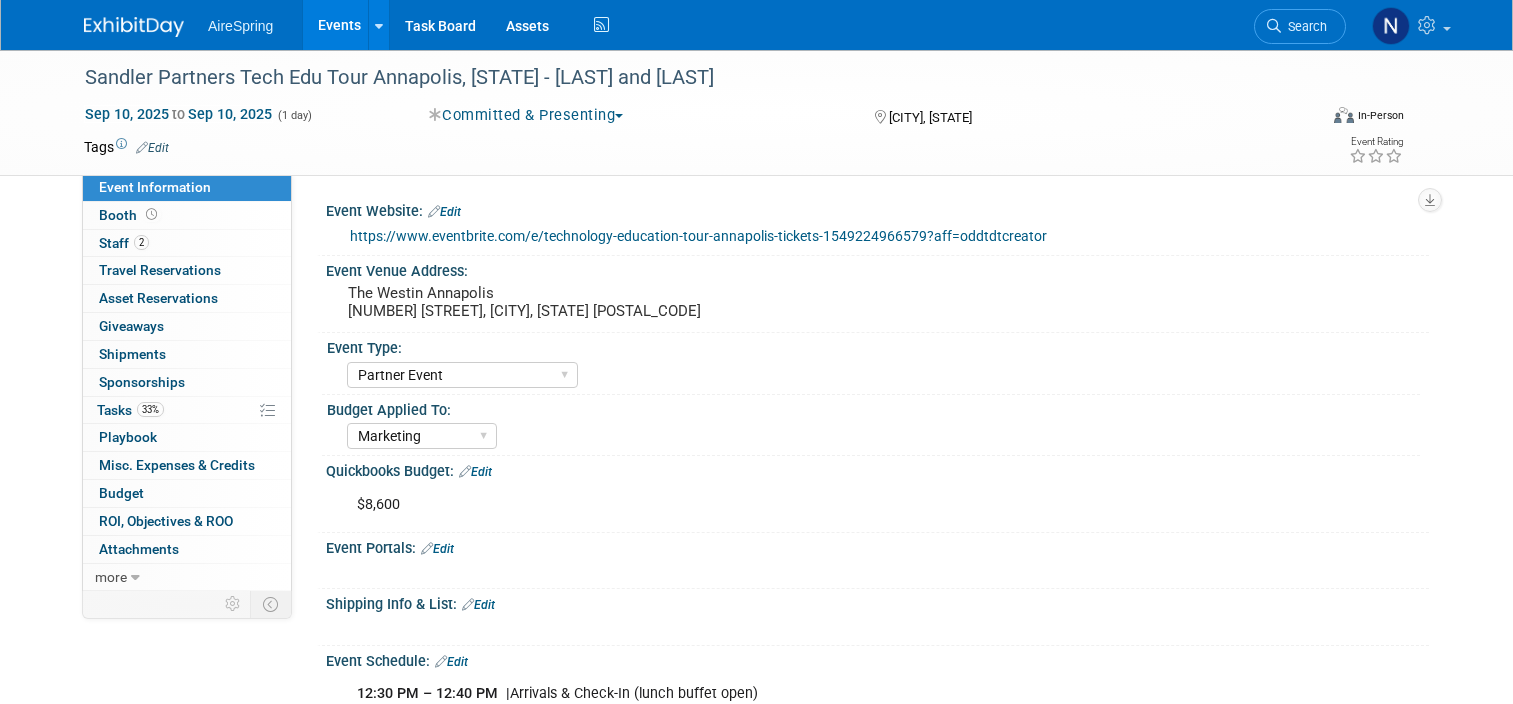 select on "Partner Event" 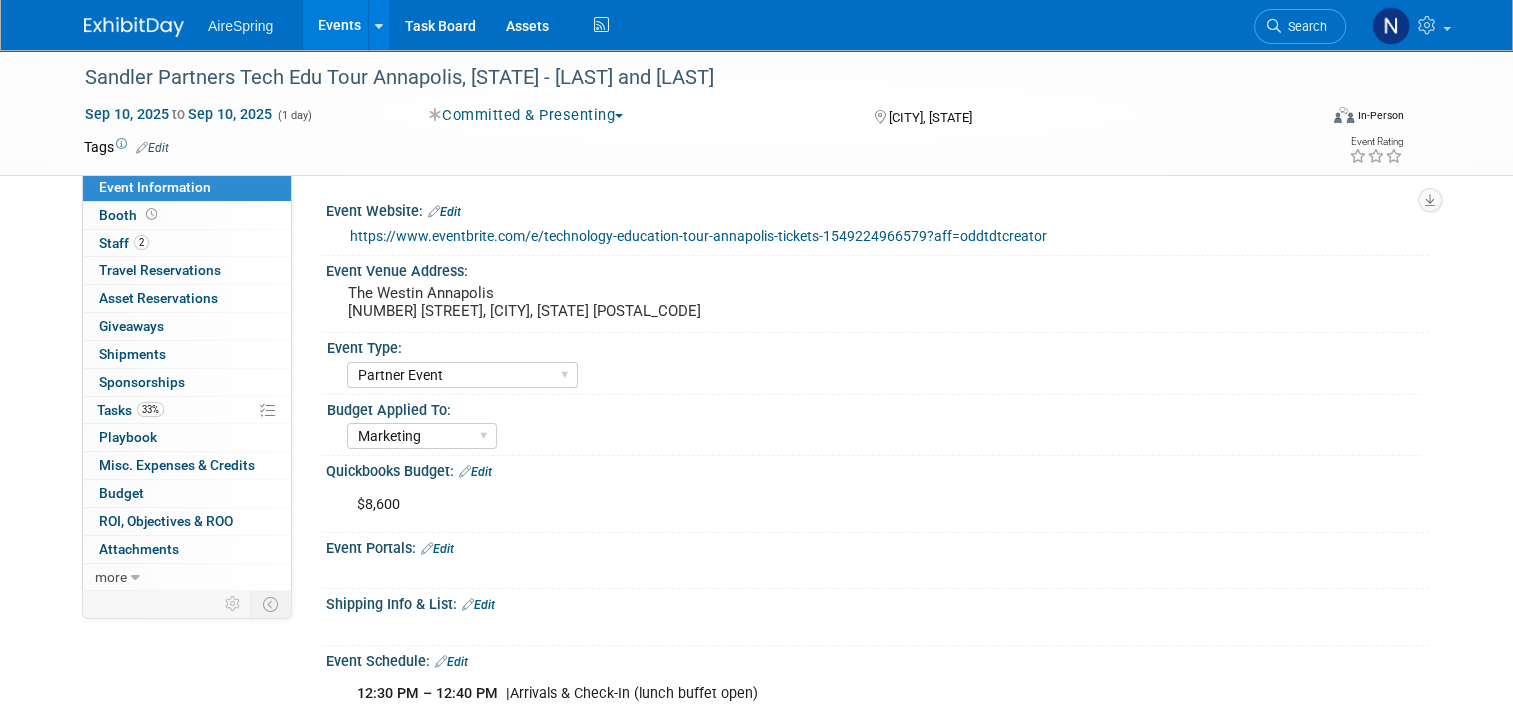 scroll, scrollTop: 0, scrollLeft: 0, axis: both 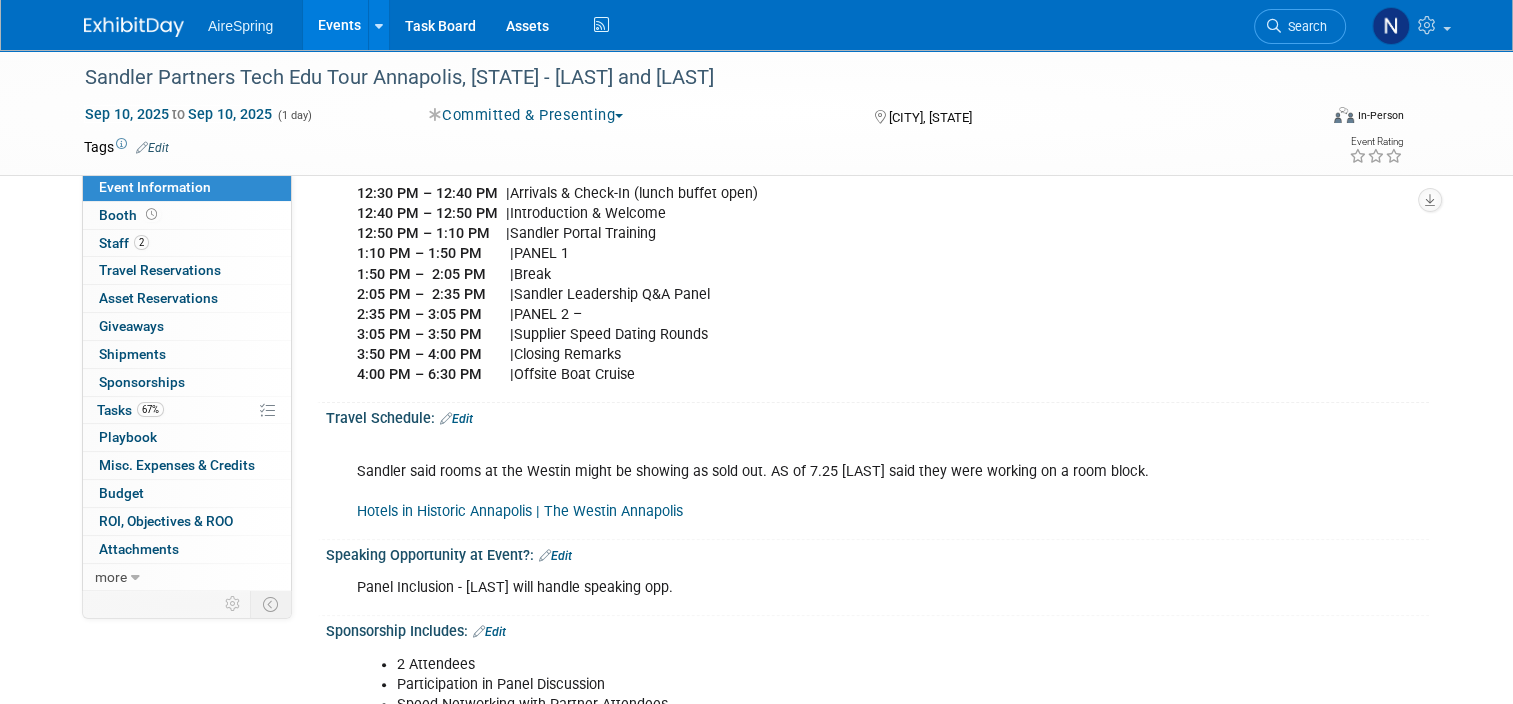 click on "Events" at bounding box center (339, 25) 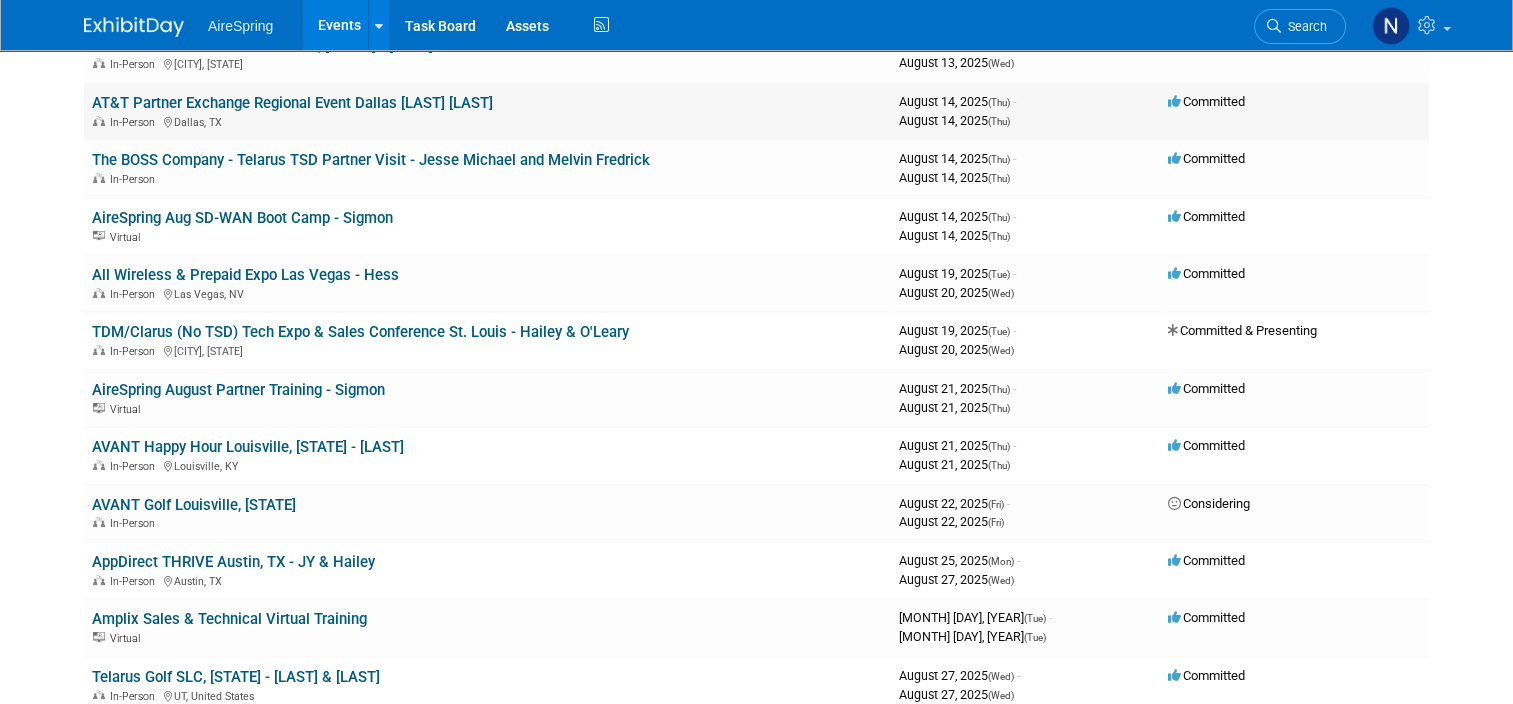 scroll, scrollTop: 500, scrollLeft: 0, axis: vertical 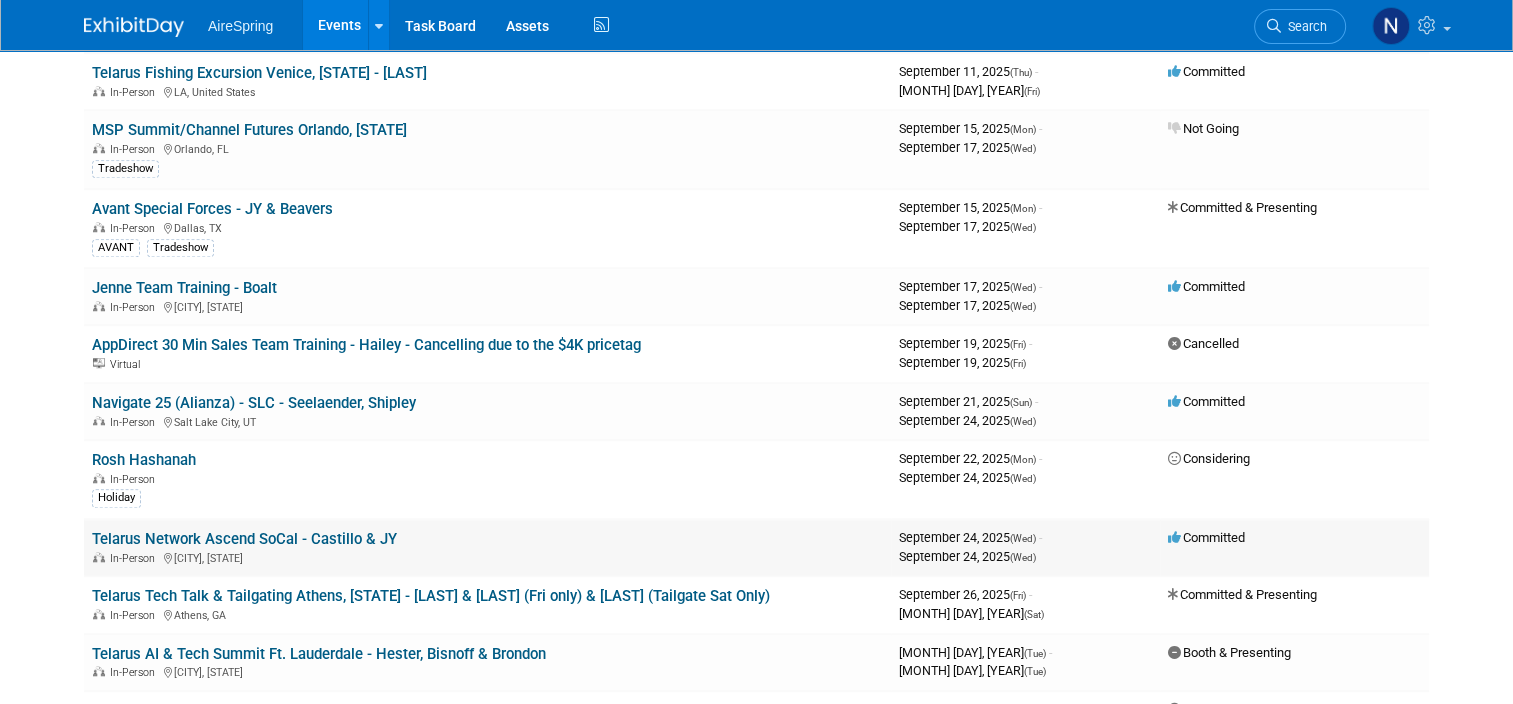 click on "Telarus Network Ascend SoCal - Castillo & JY" at bounding box center [244, 539] 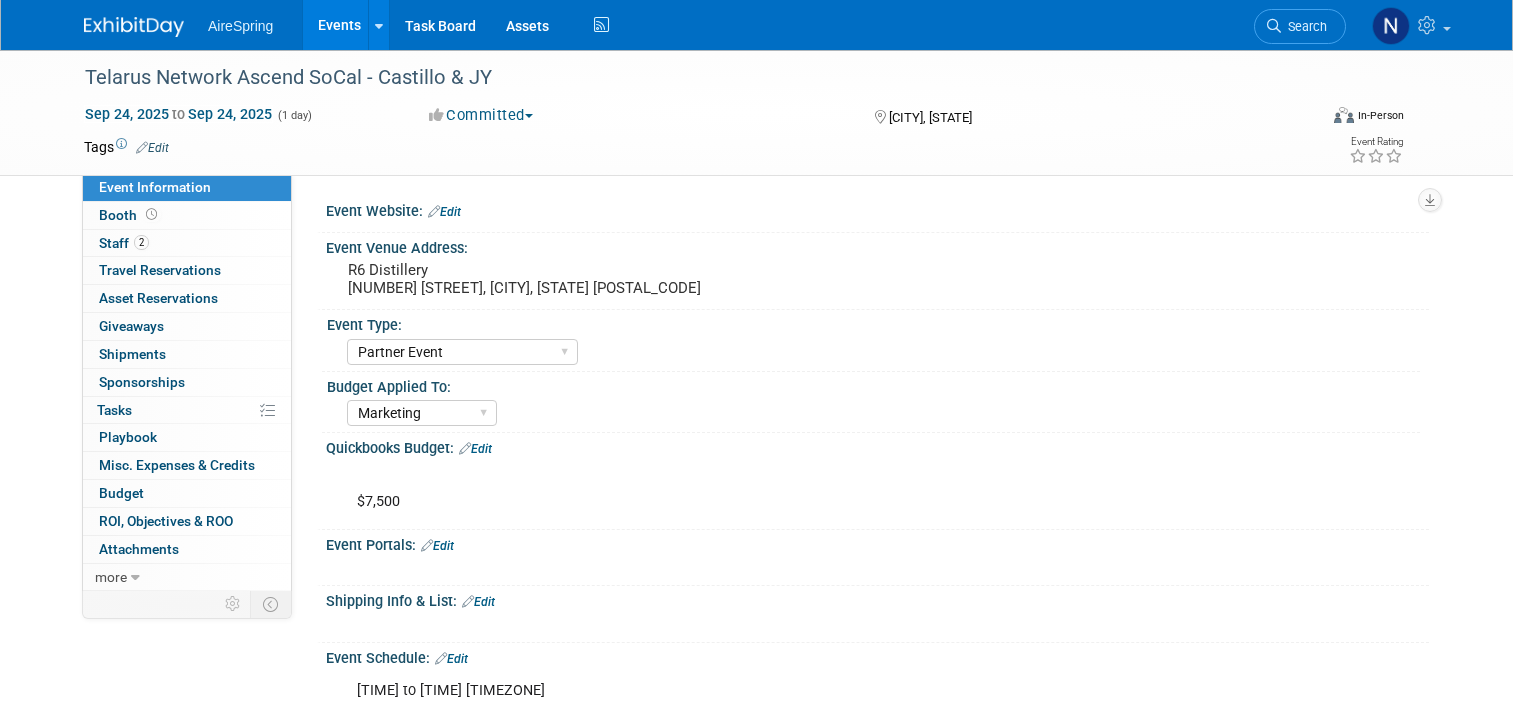 select on "Partner Event" 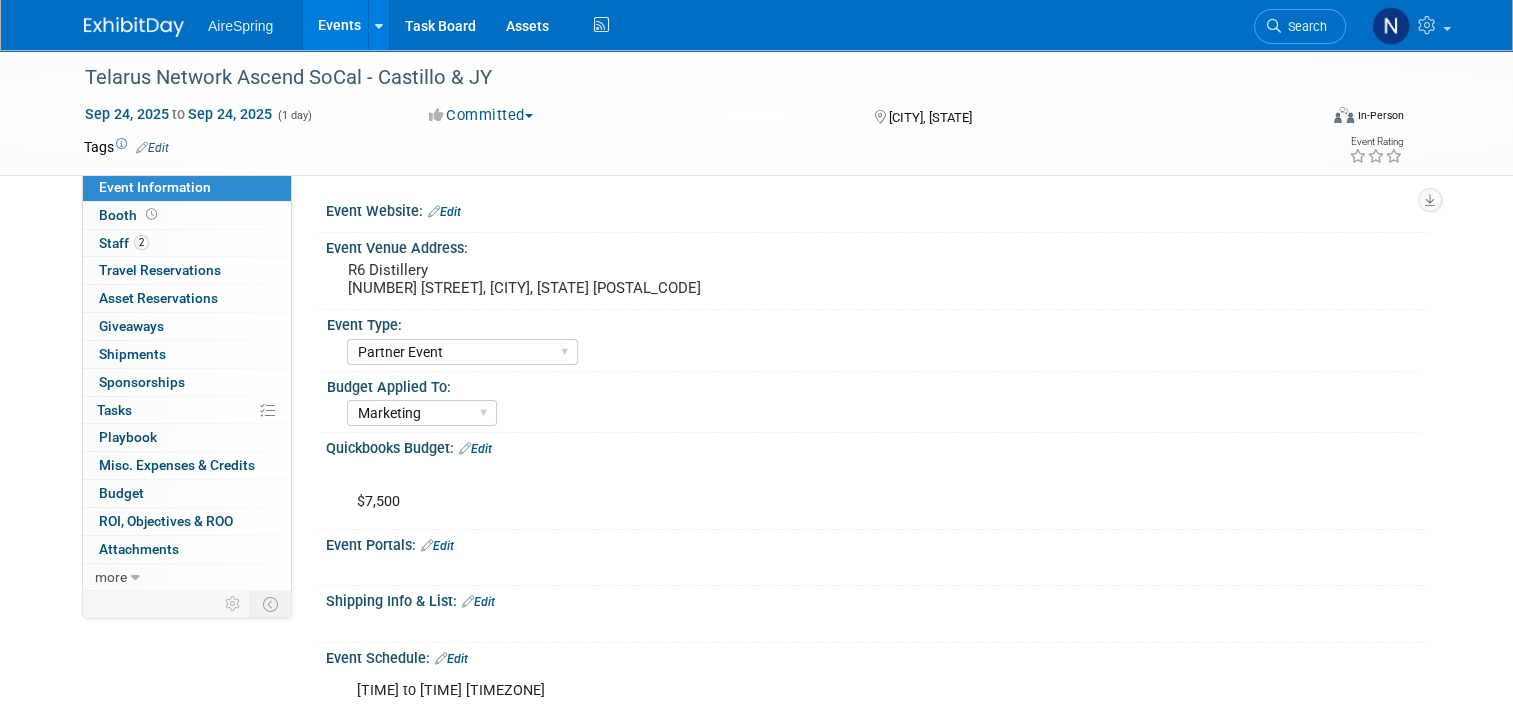 scroll, scrollTop: 0, scrollLeft: 0, axis: both 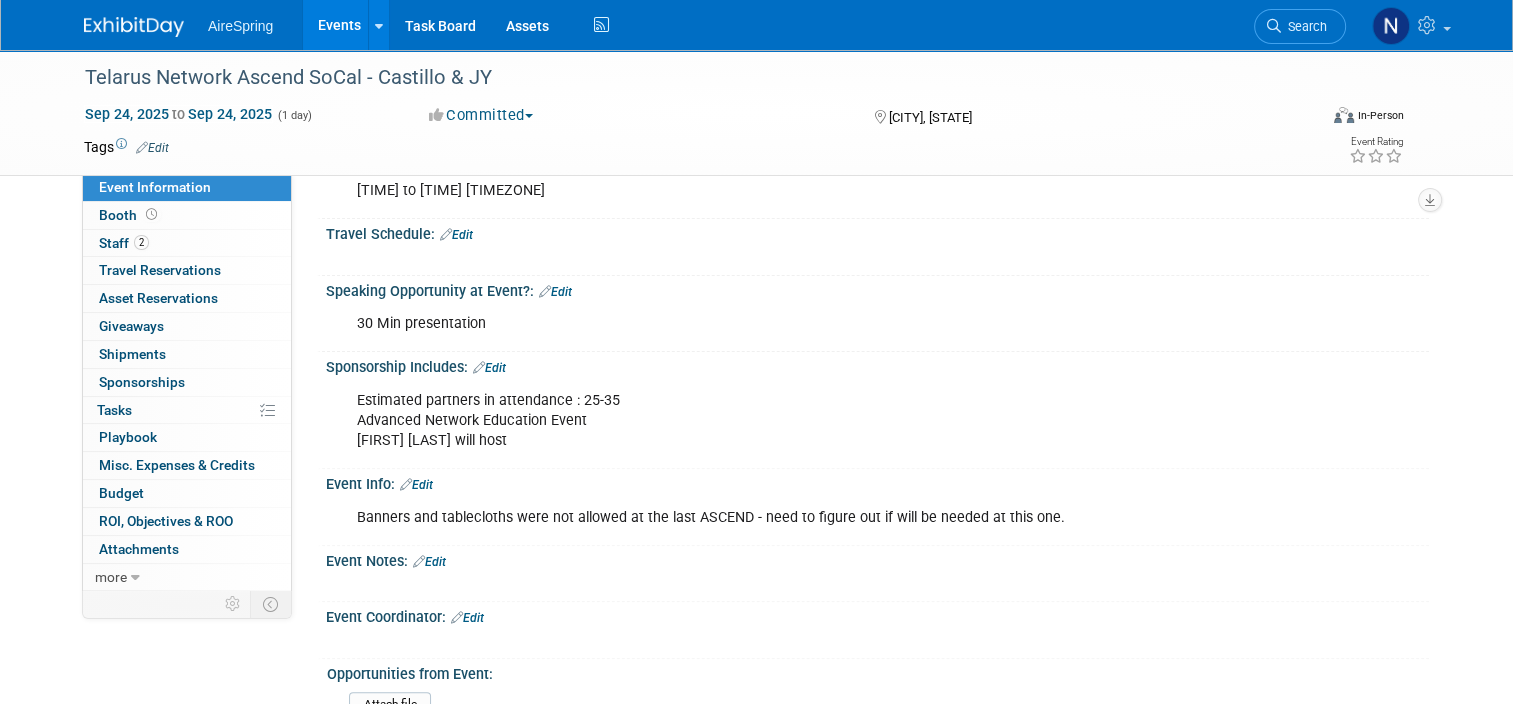 click on "Committed" at bounding box center [481, 115] 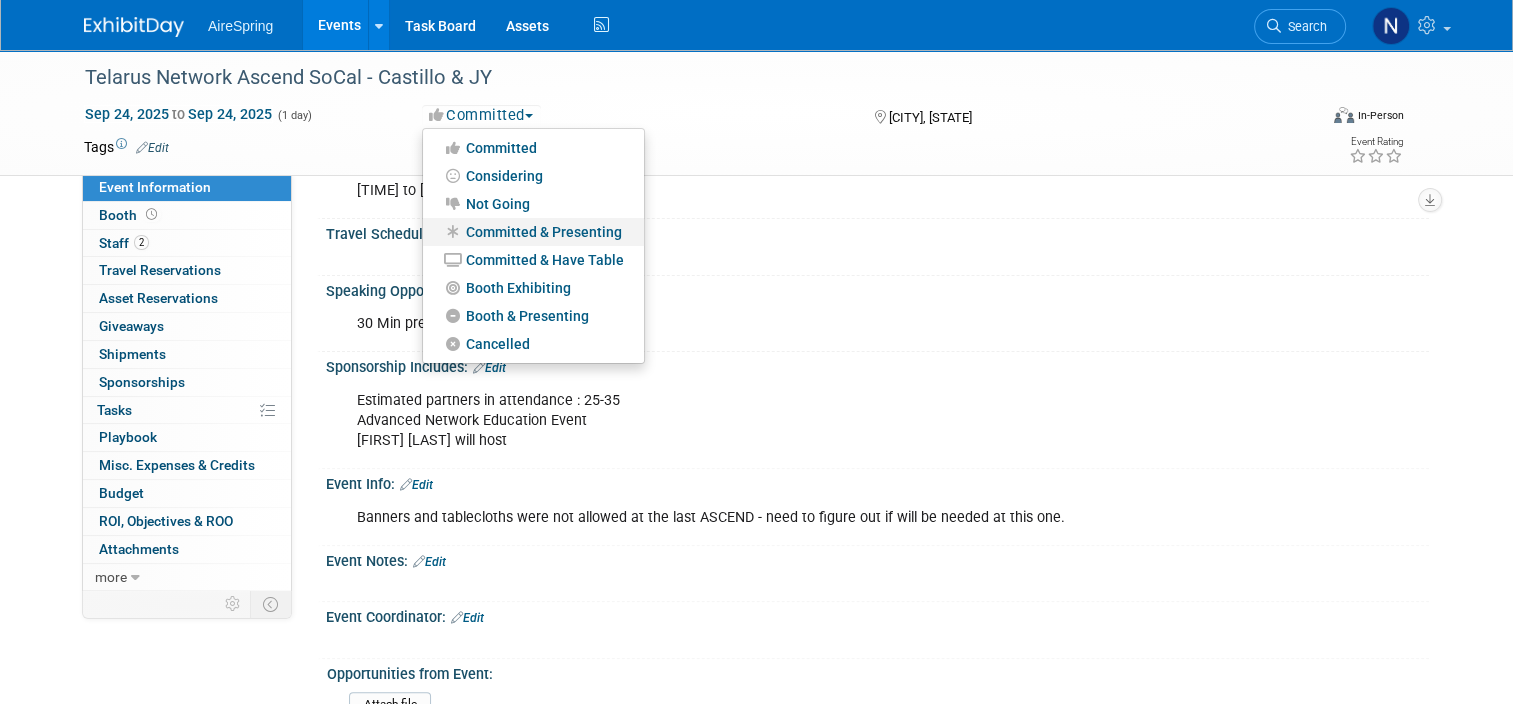 click on "Committed & Presenting" at bounding box center (533, 232) 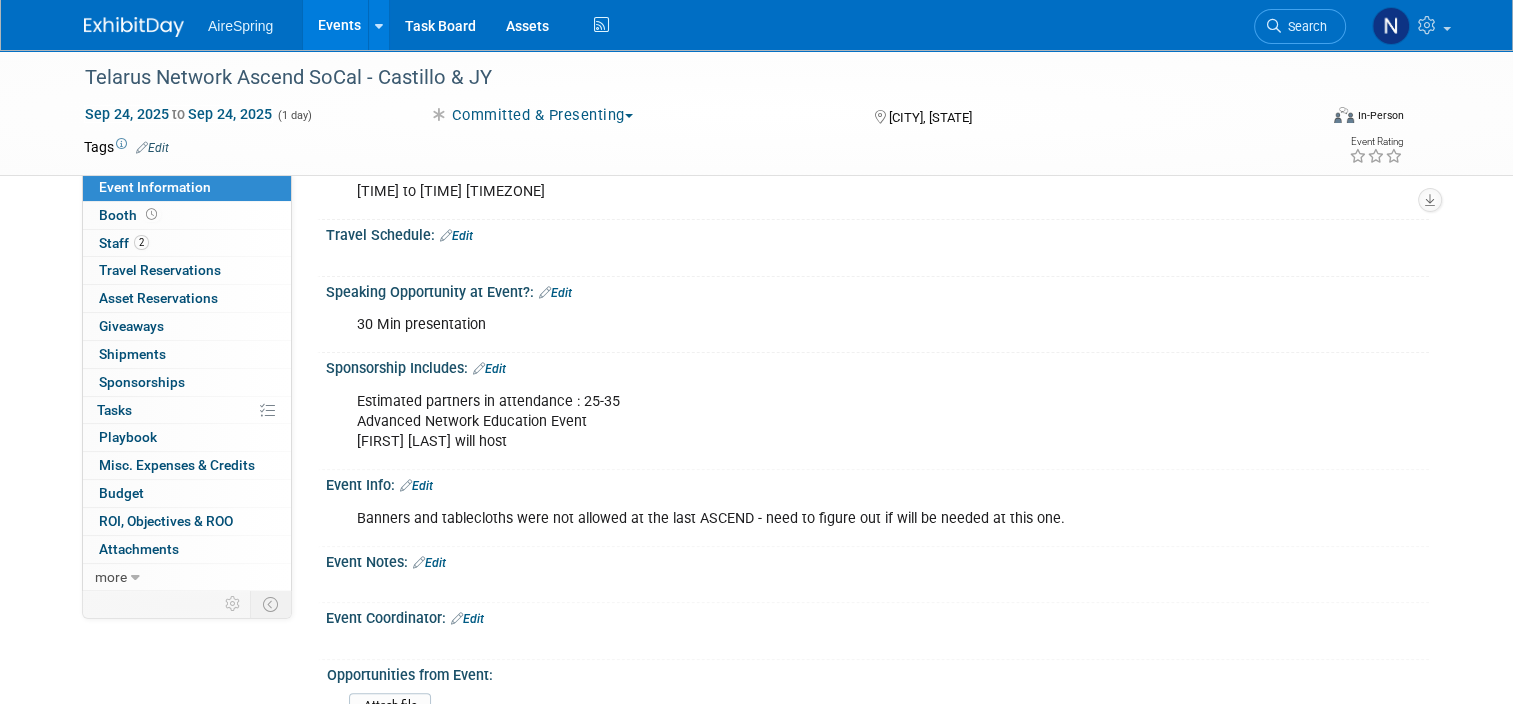 scroll, scrollTop: 500, scrollLeft: 0, axis: vertical 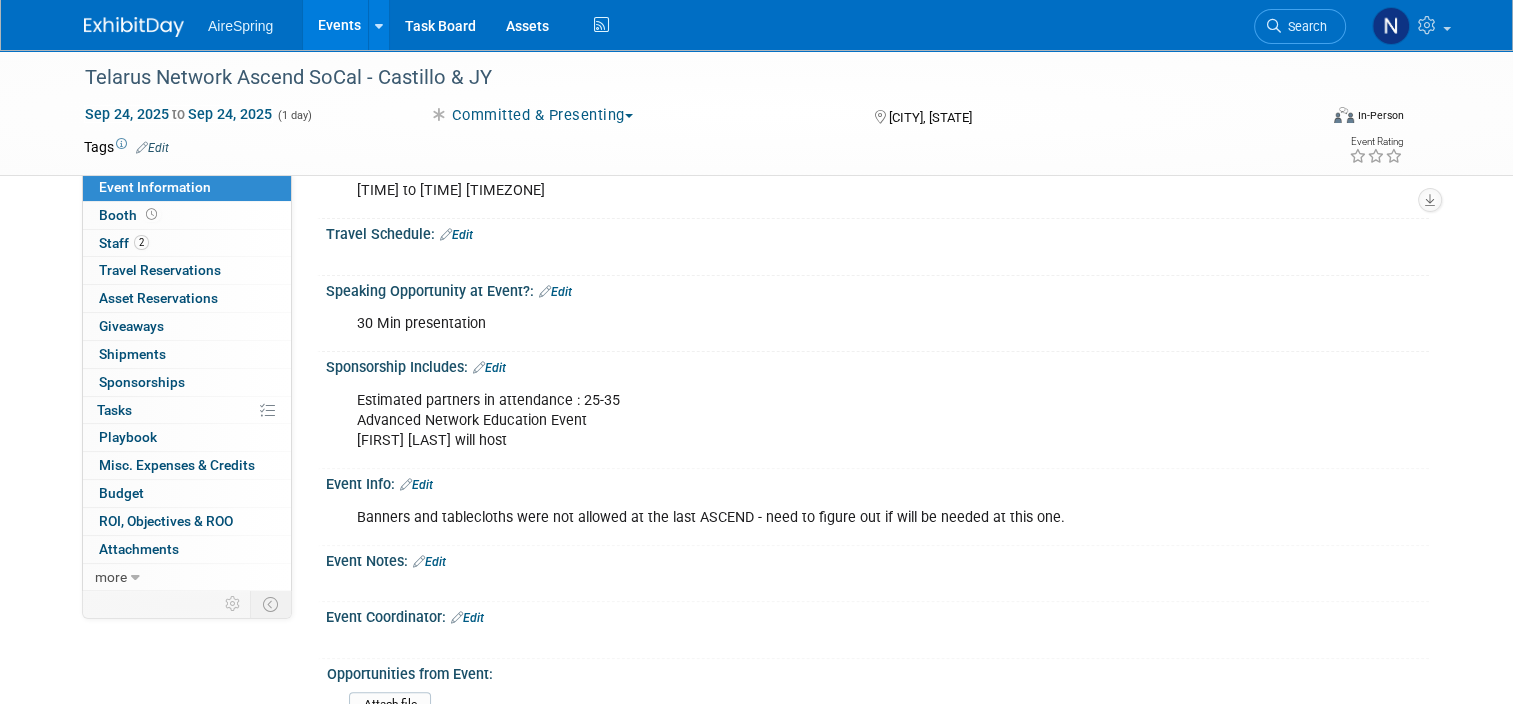 click on "Events" at bounding box center (339, 25) 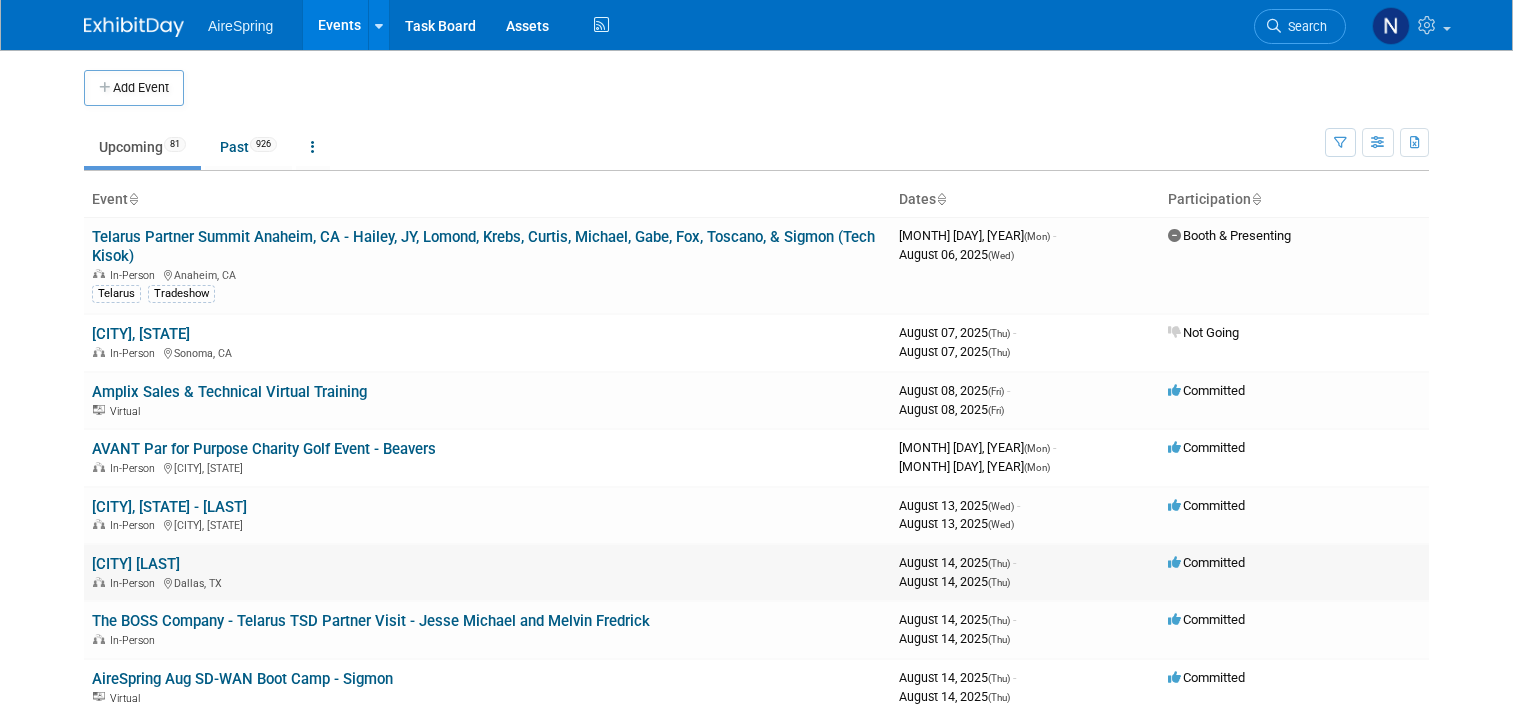scroll, scrollTop: 0, scrollLeft: 0, axis: both 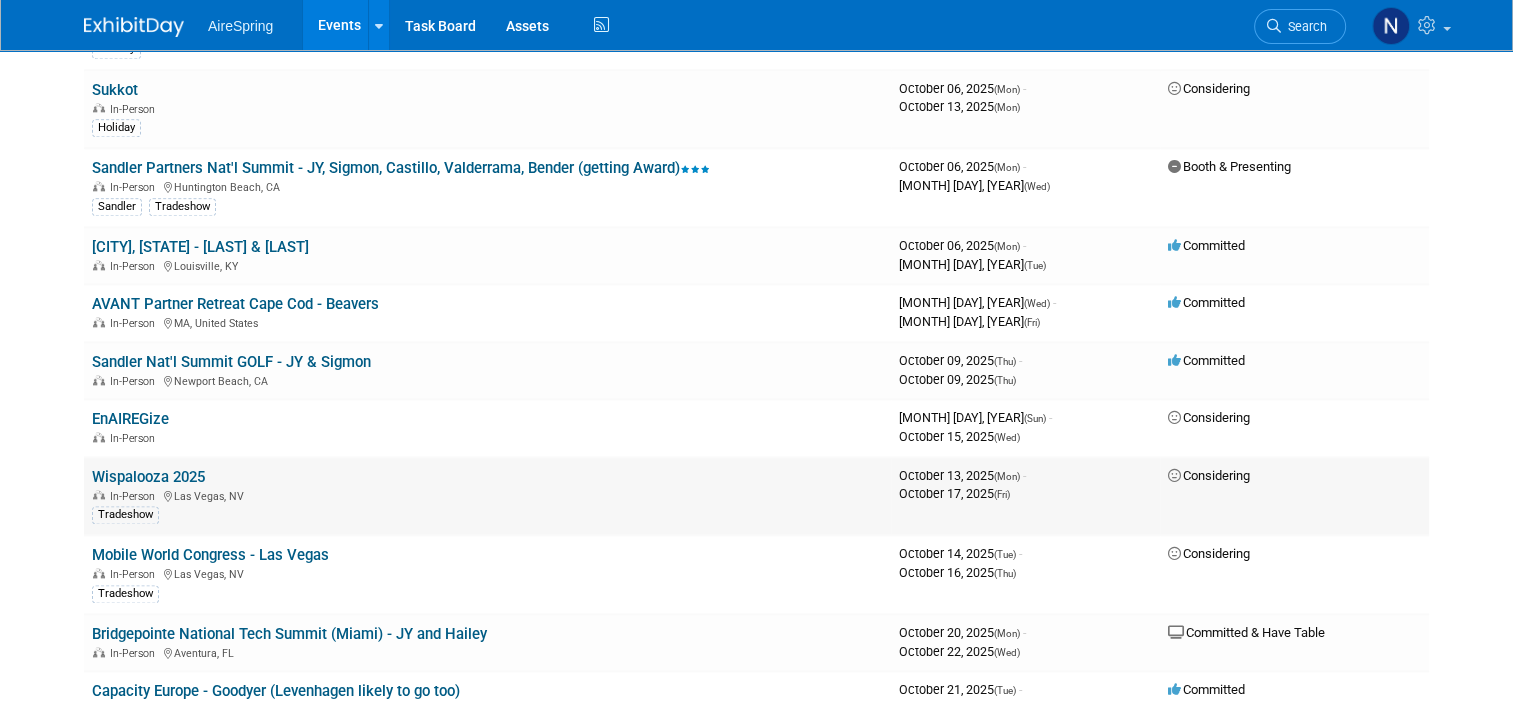 click on "Wispalooza 2025" at bounding box center (148, 477) 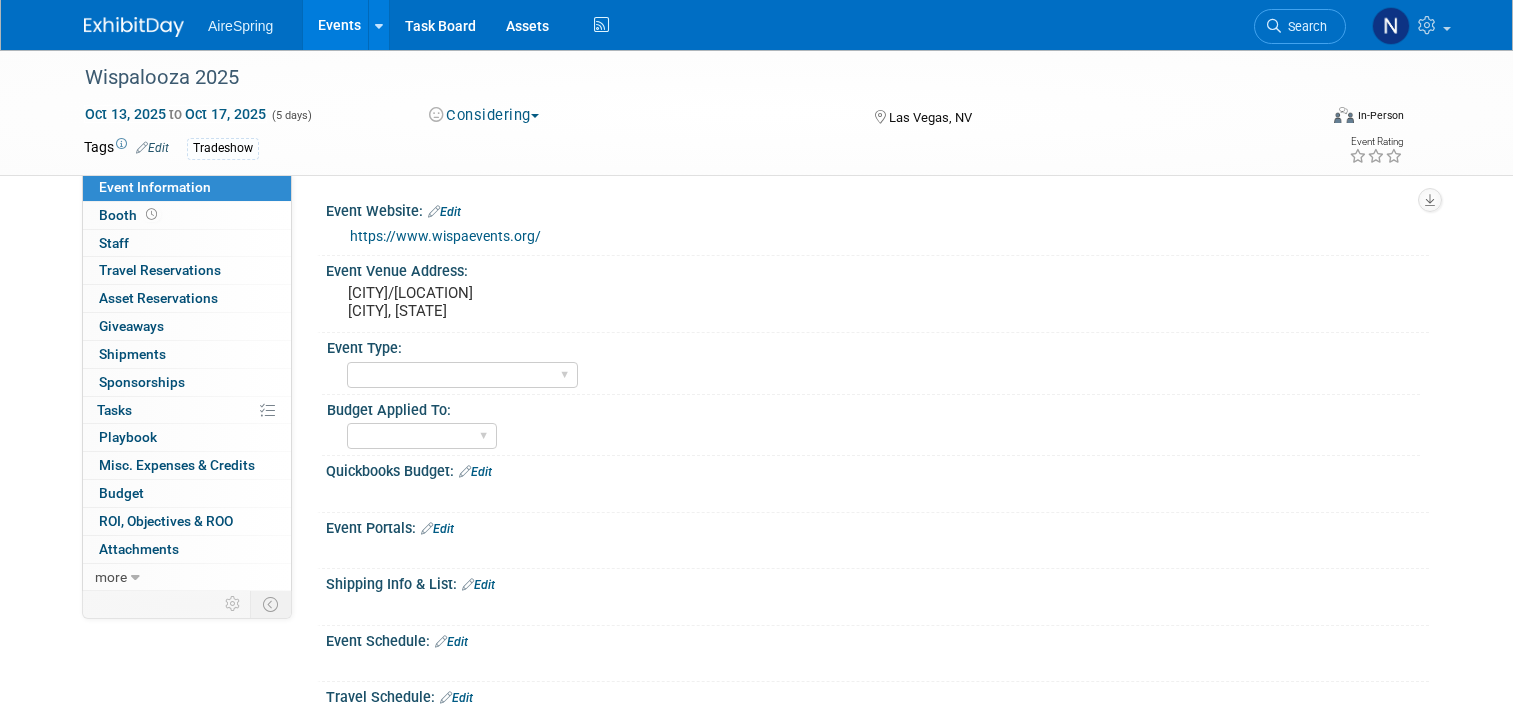 scroll, scrollTop: 0, scrollLeft: 0, axis: both 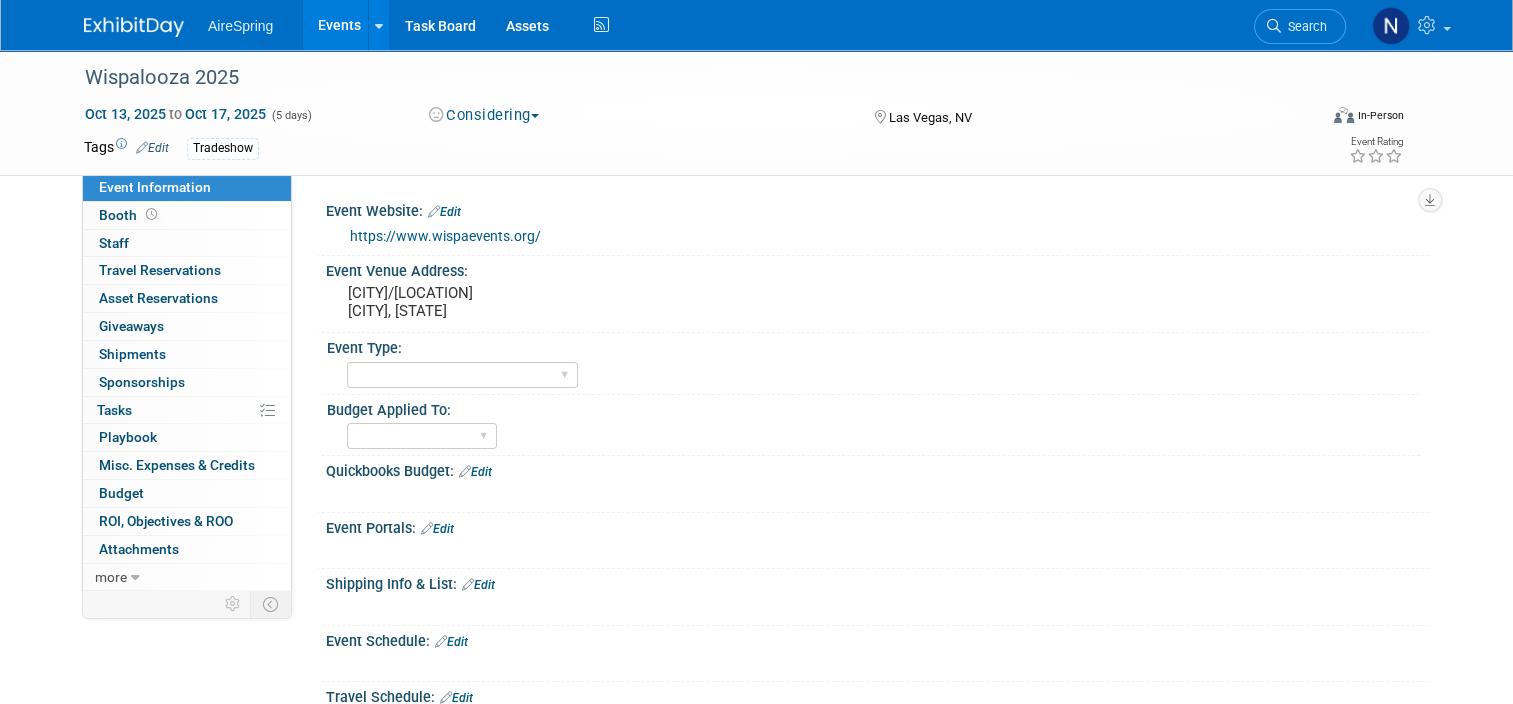 click on "https://www.wispaevents.org/" at bounding box center [445, 236] 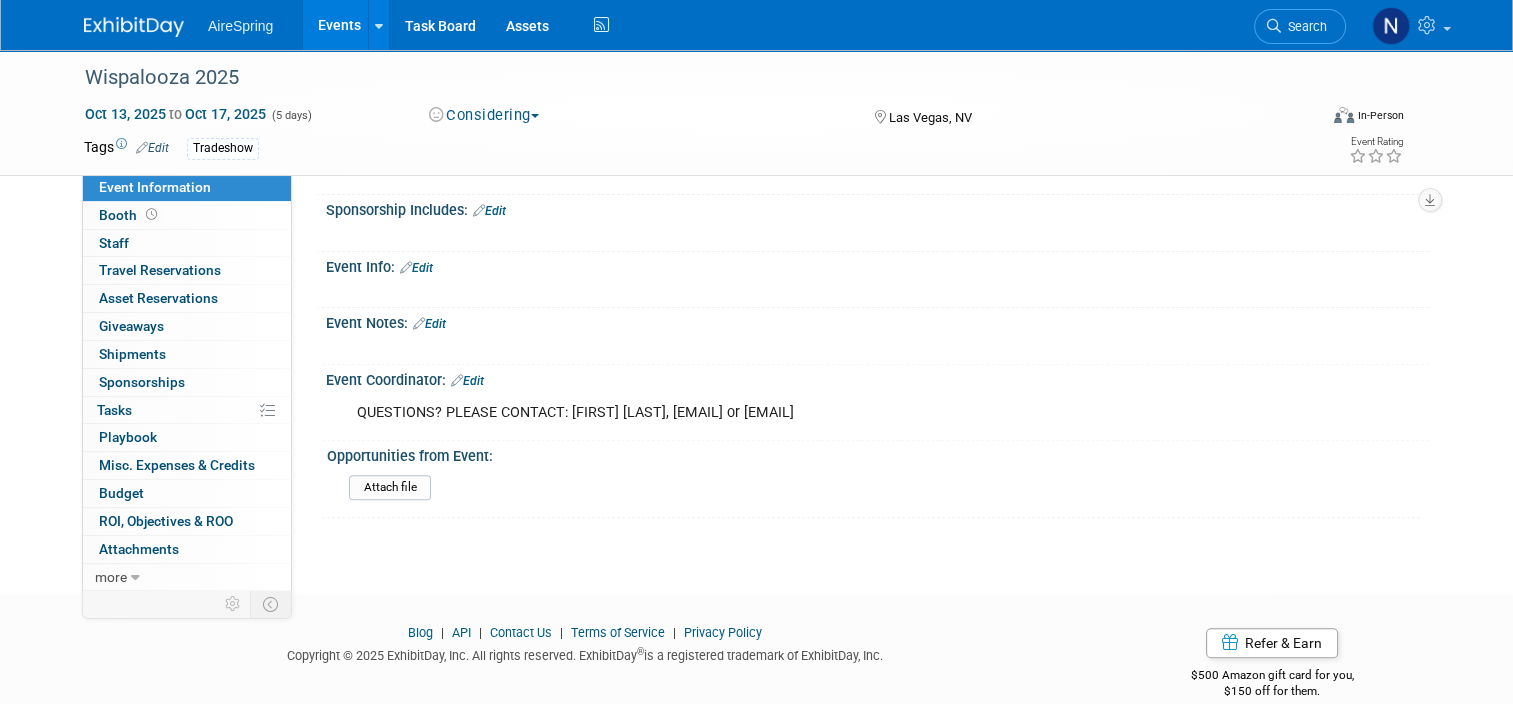 scroll, scrollTop: 0, scrollLeft: 0, axis: both 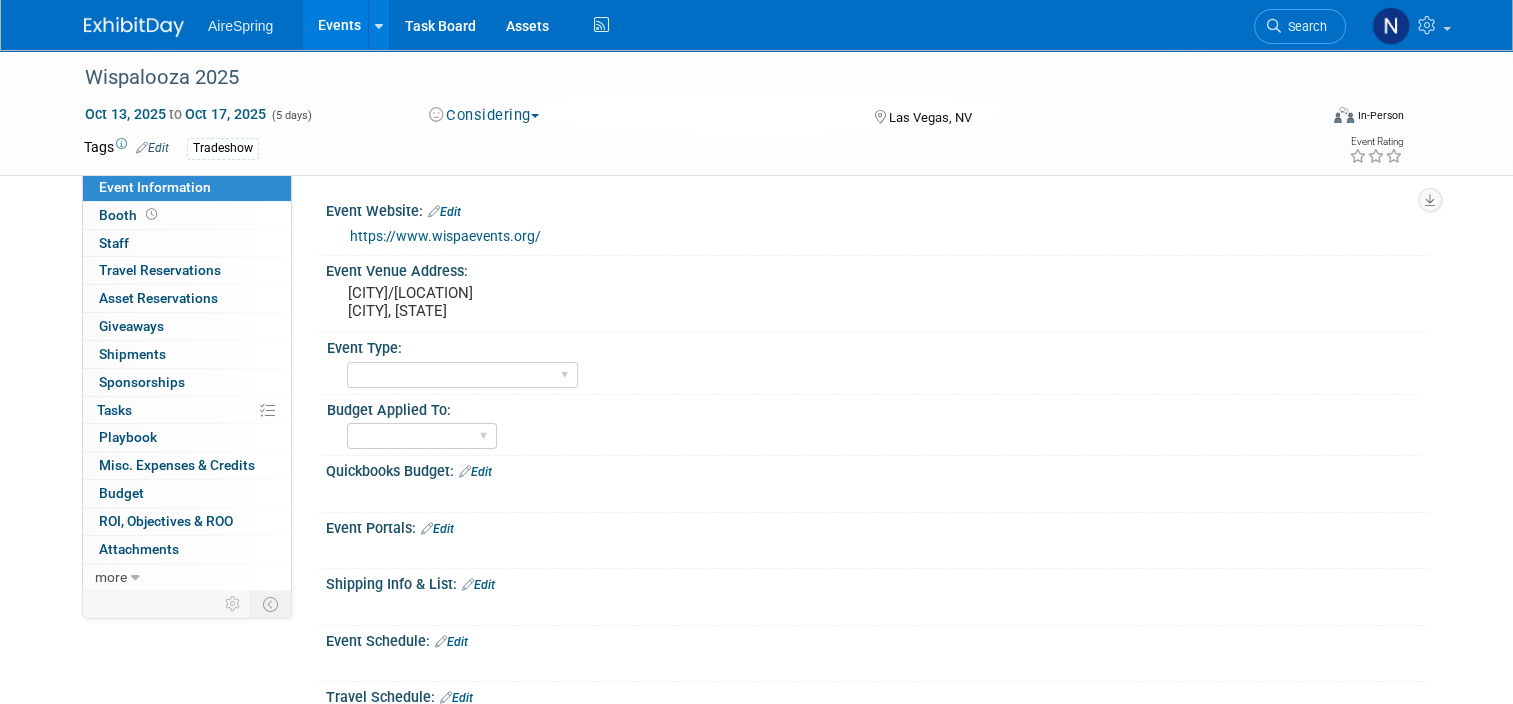 click on "Events" at bounding box center (339, 25) 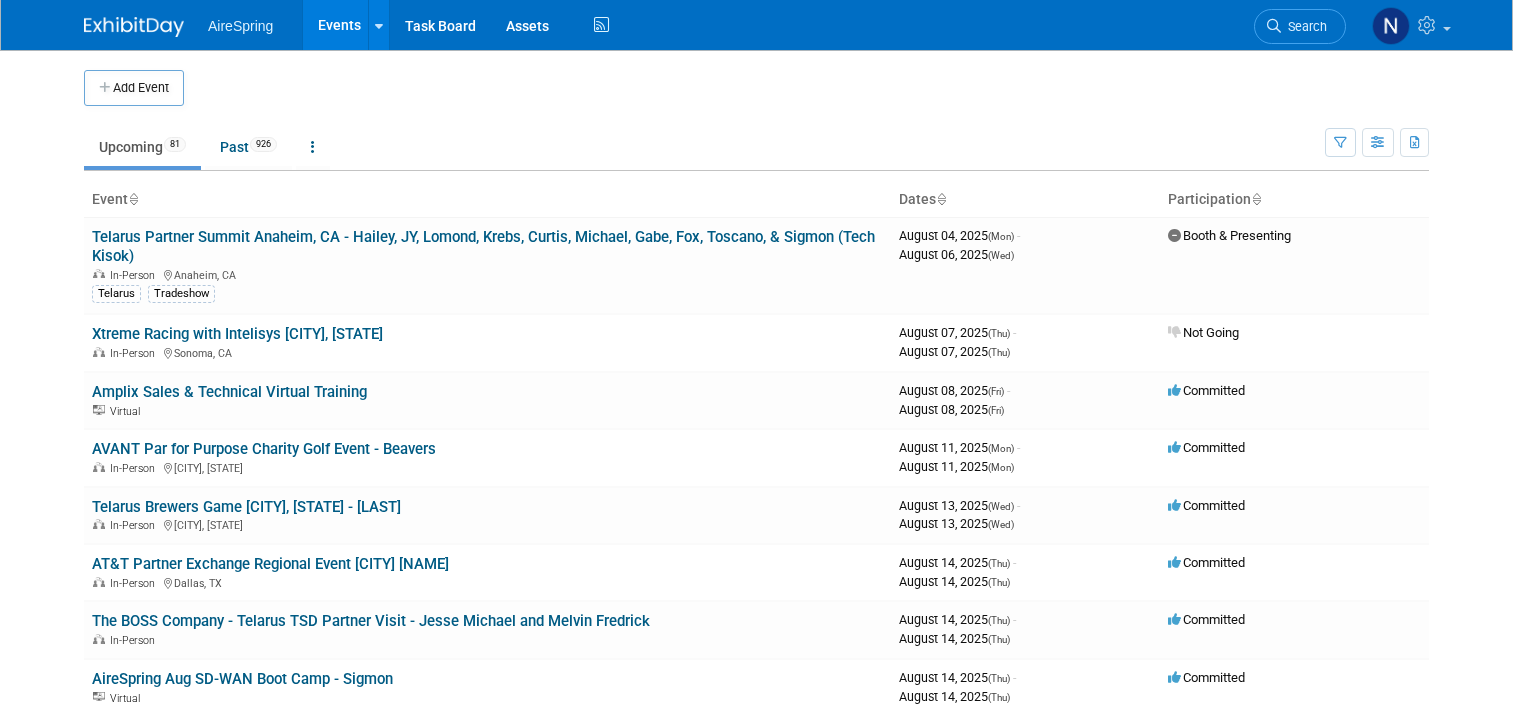 scroll, scrollTop: 0, scrollLeft: 0, axis: both 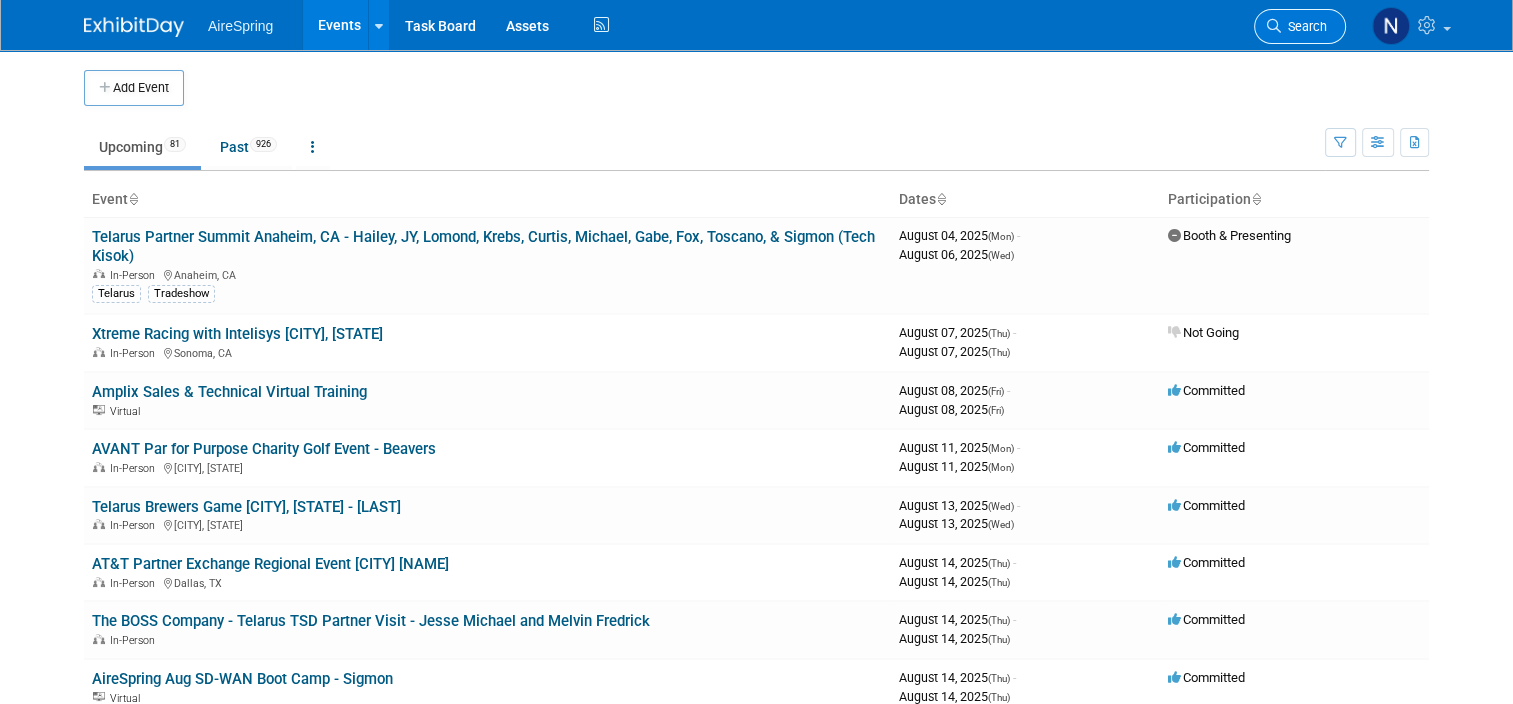 click on "Search" at bounding box center [1304, 26] 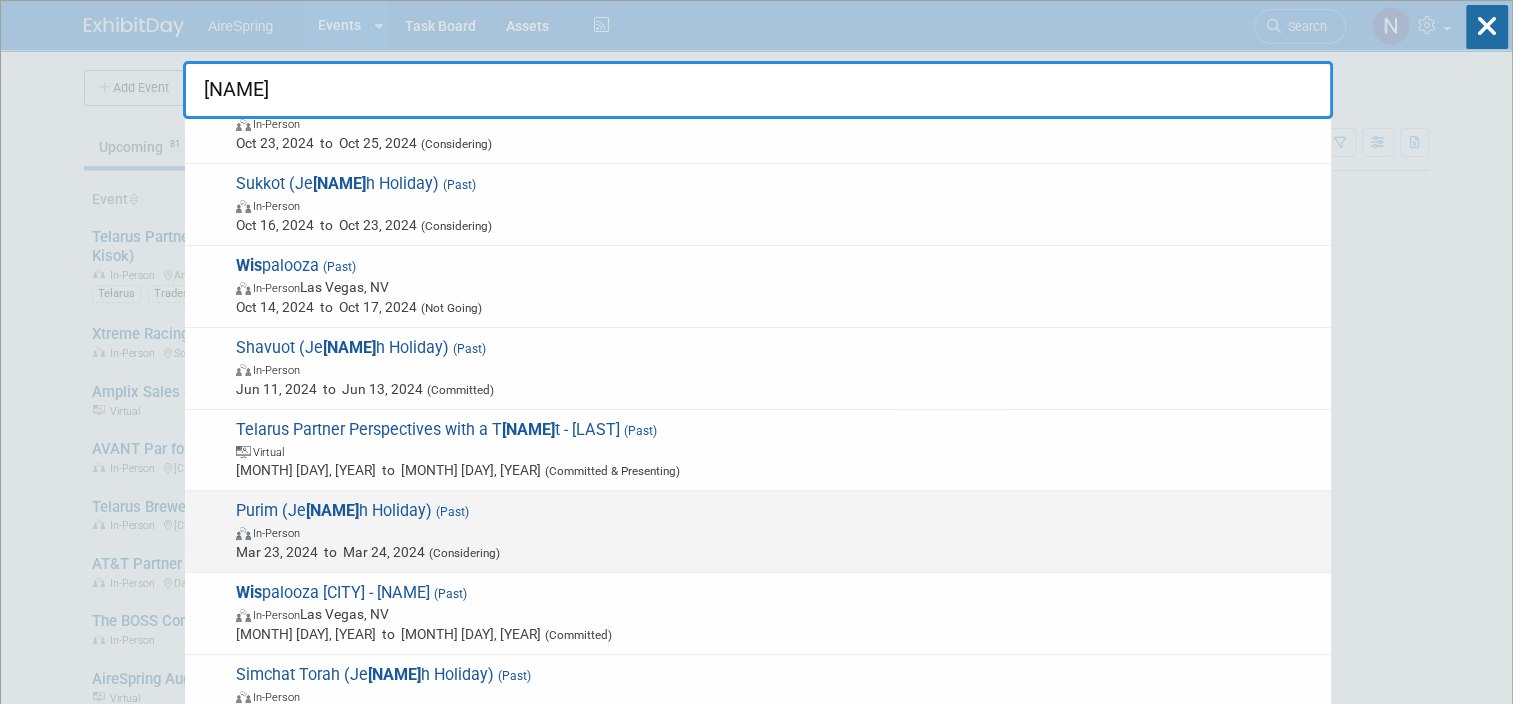 scroll, scrollTop: 300, scrollLeft: 0, axis: vertical 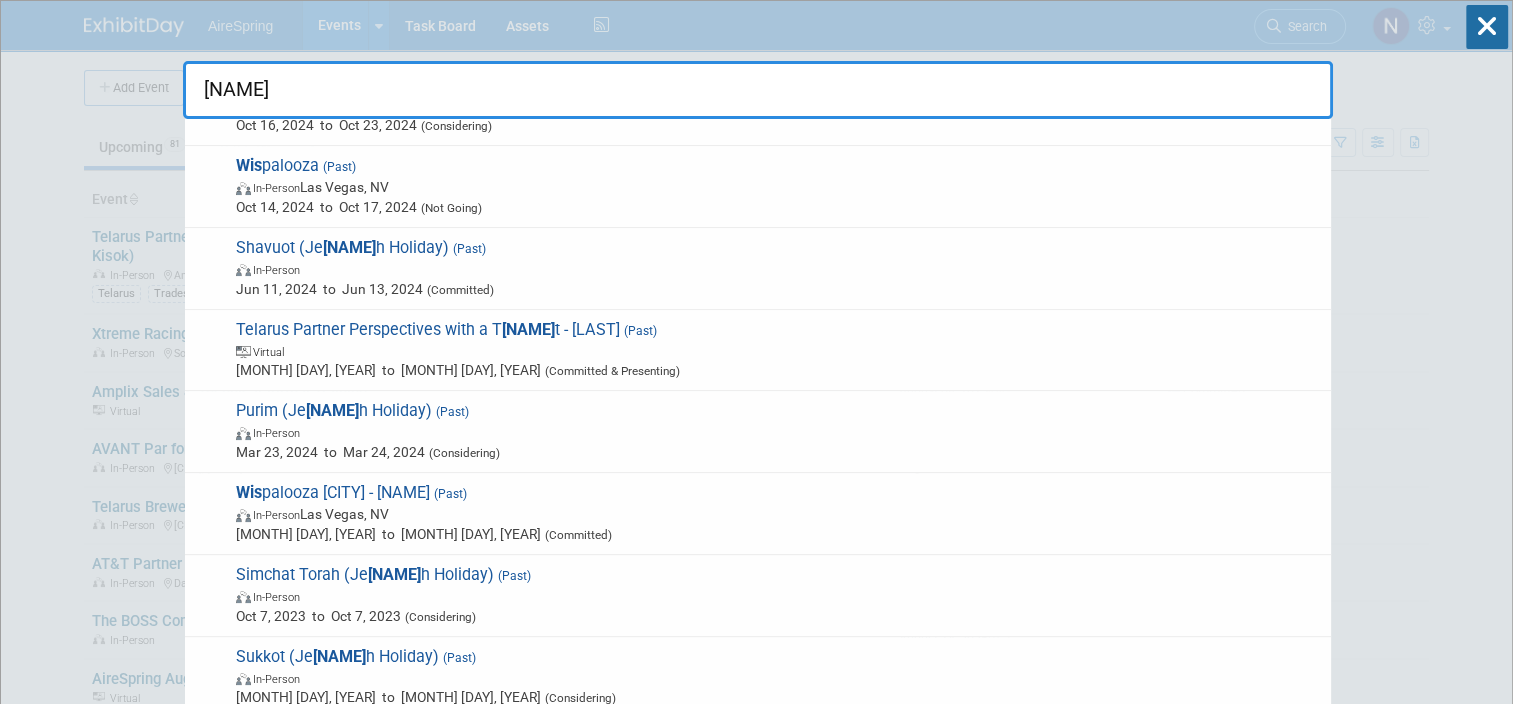 type on "[NAME]" 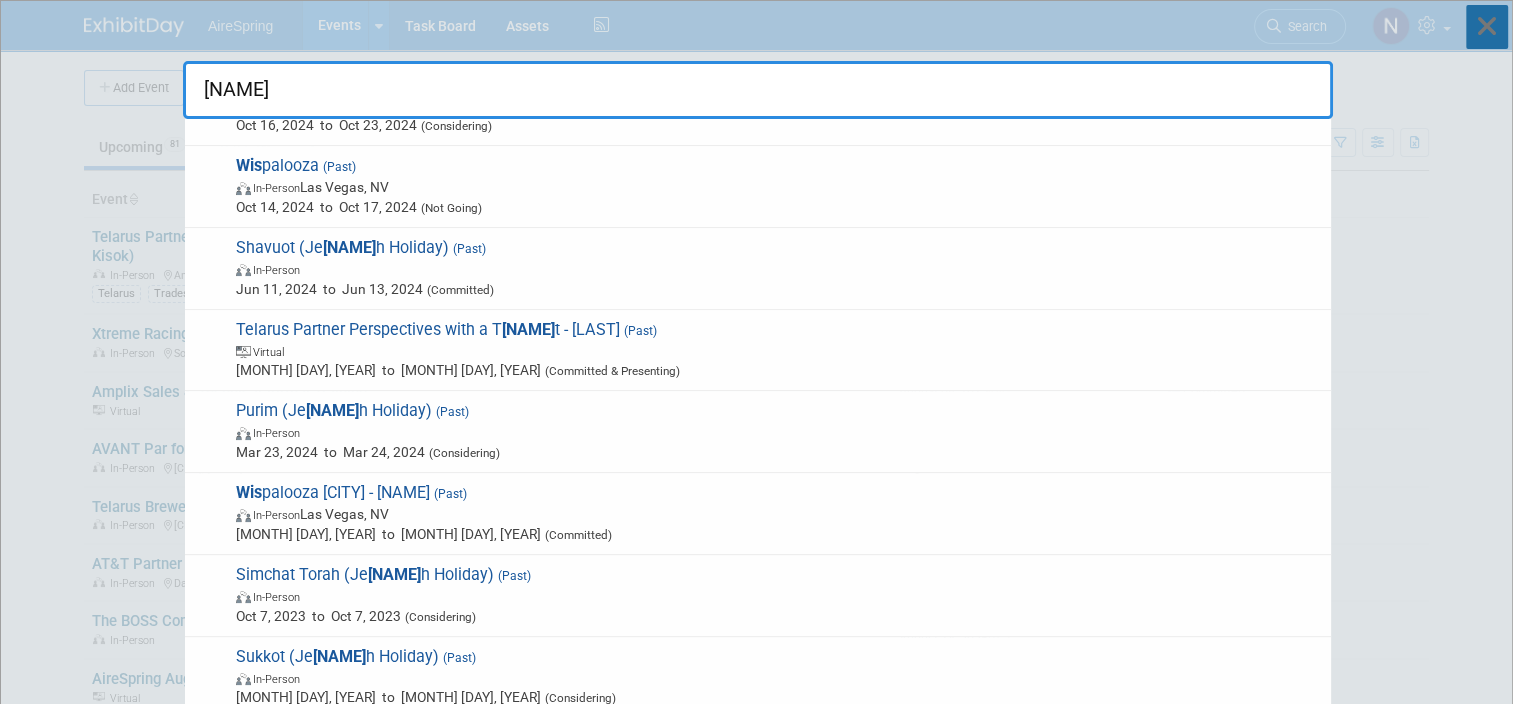 click at bounding box center (1487, 27) 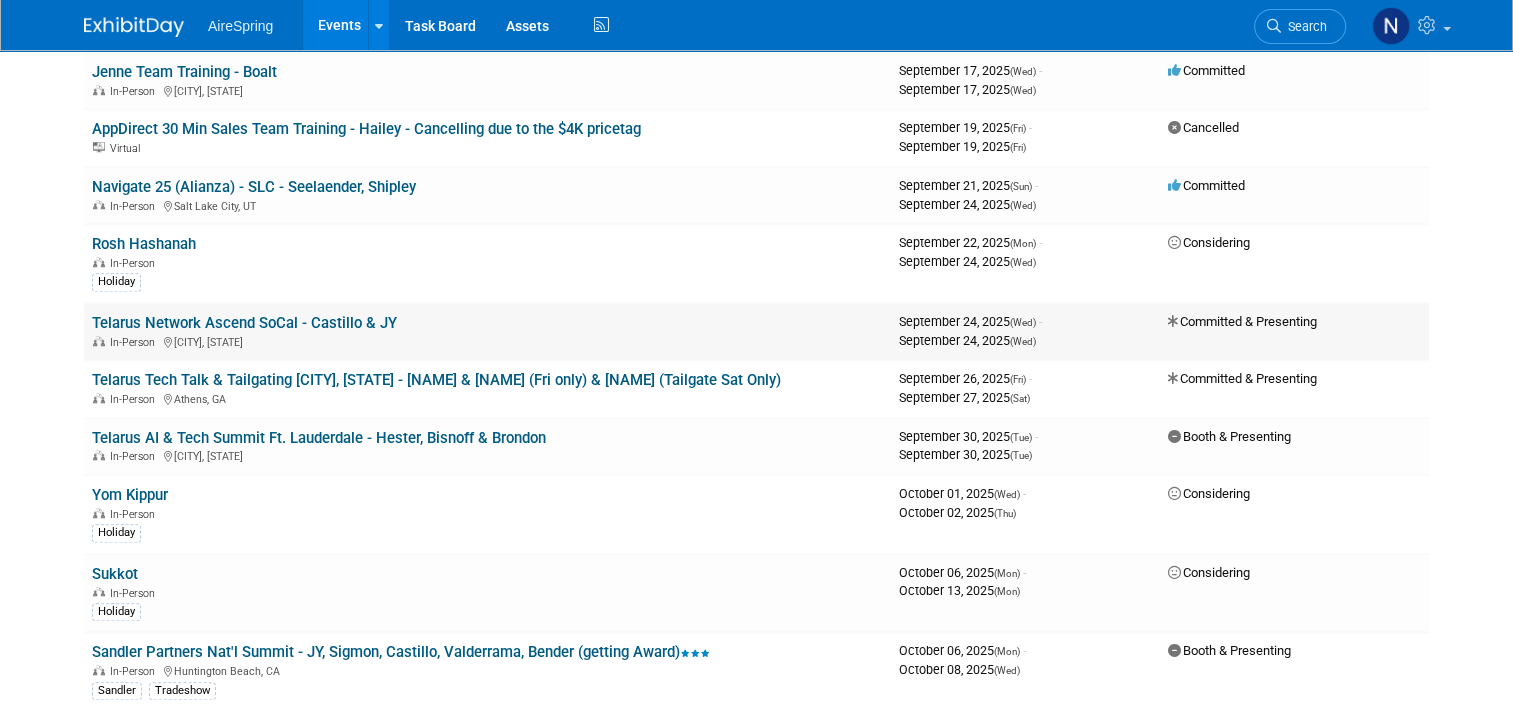 scroll, scrollTop: 1800, scrollLeft: 0, axis: vertical 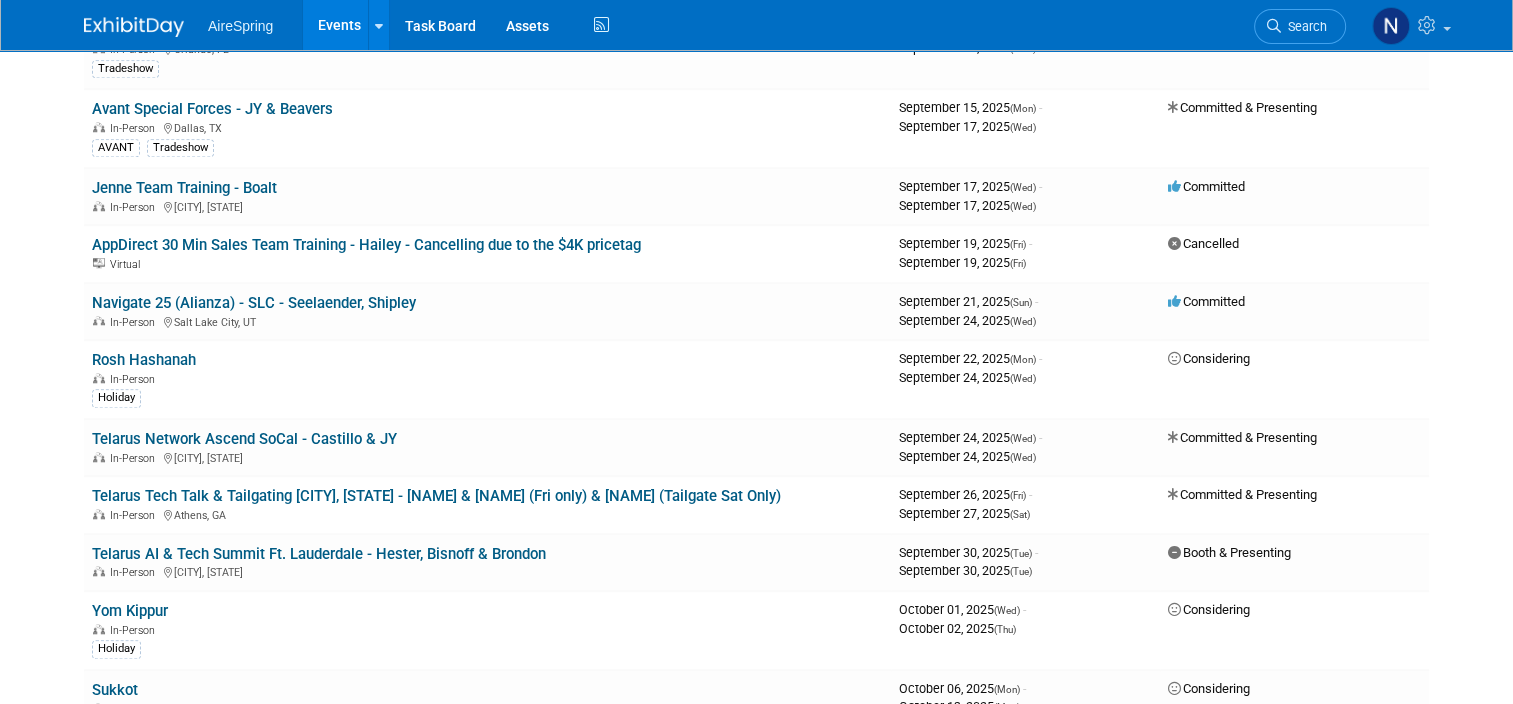 click on "Telarus Network Ascend SoCal - Castillo & JY" at bounding box center [244, 439] 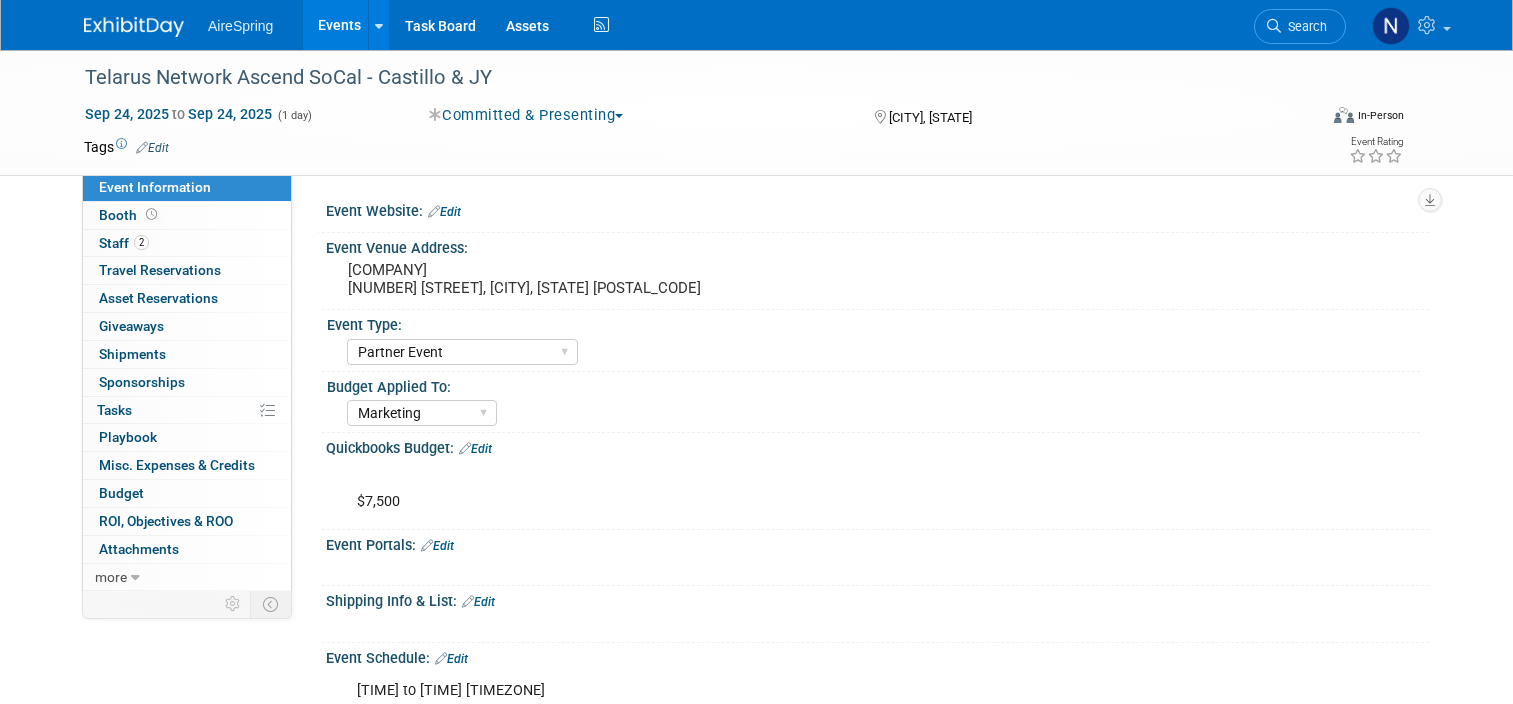 select on "Partner Event" 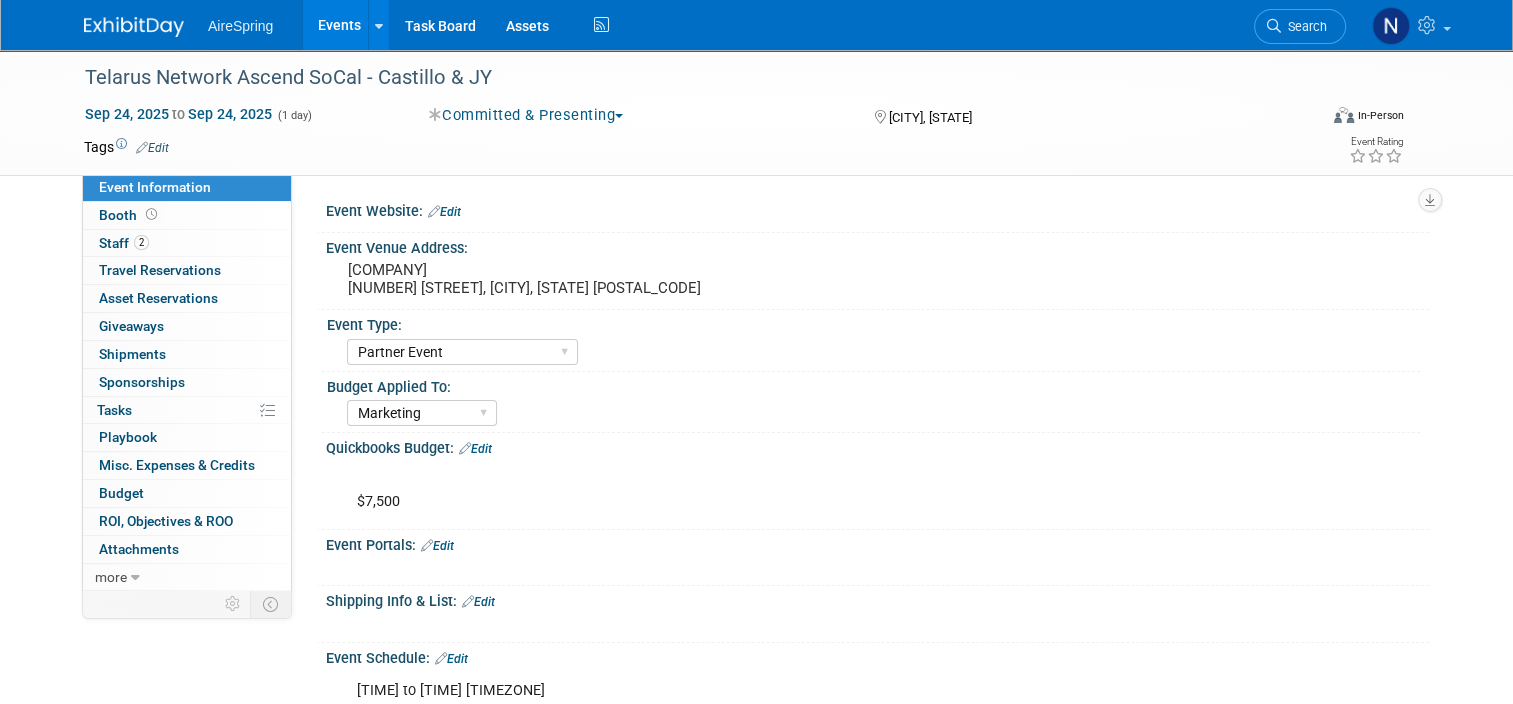 scroll, scrollTop: 0, scrollLeft: 0, axis: both 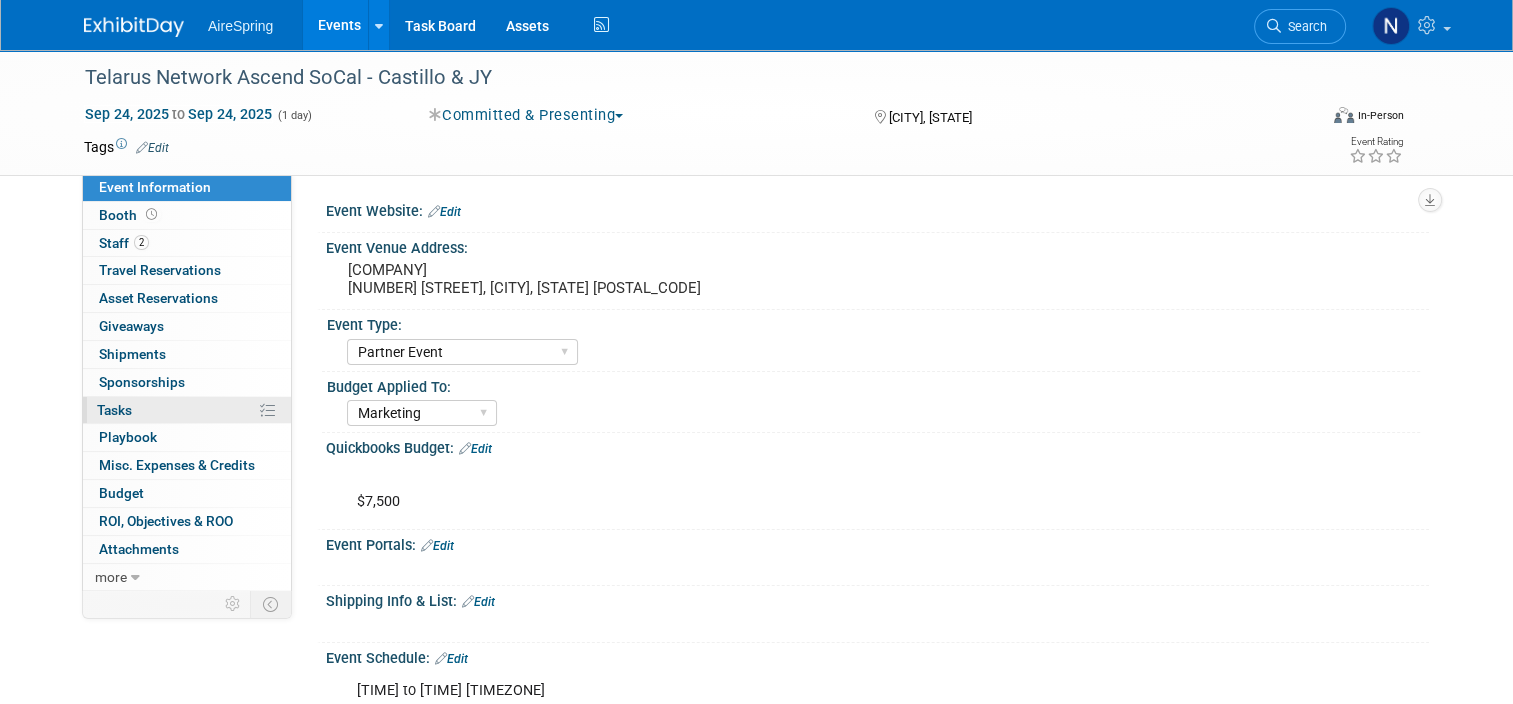 click on "0%
Tasks 0%" at bounding box center [187, 410] 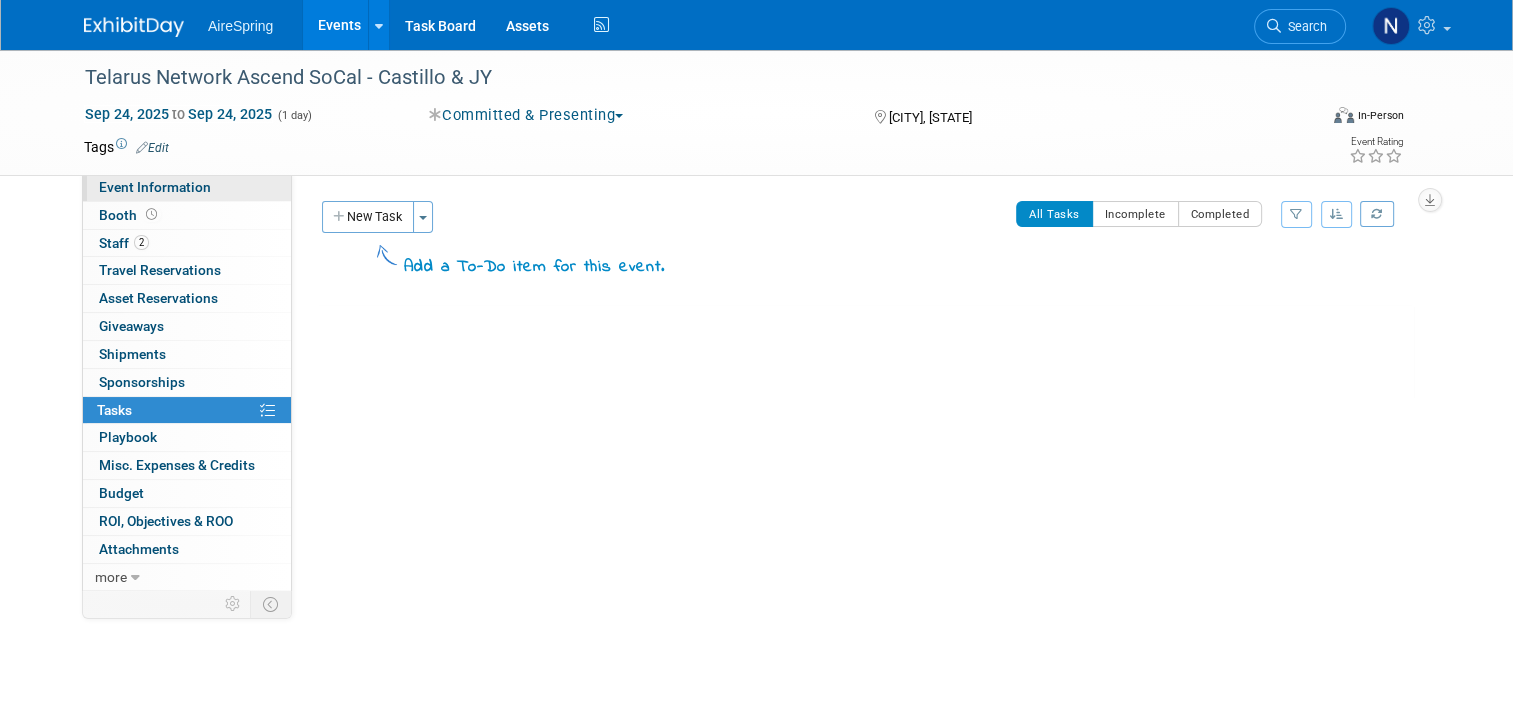 click on "Event Information" at bounding box center (155, 187) 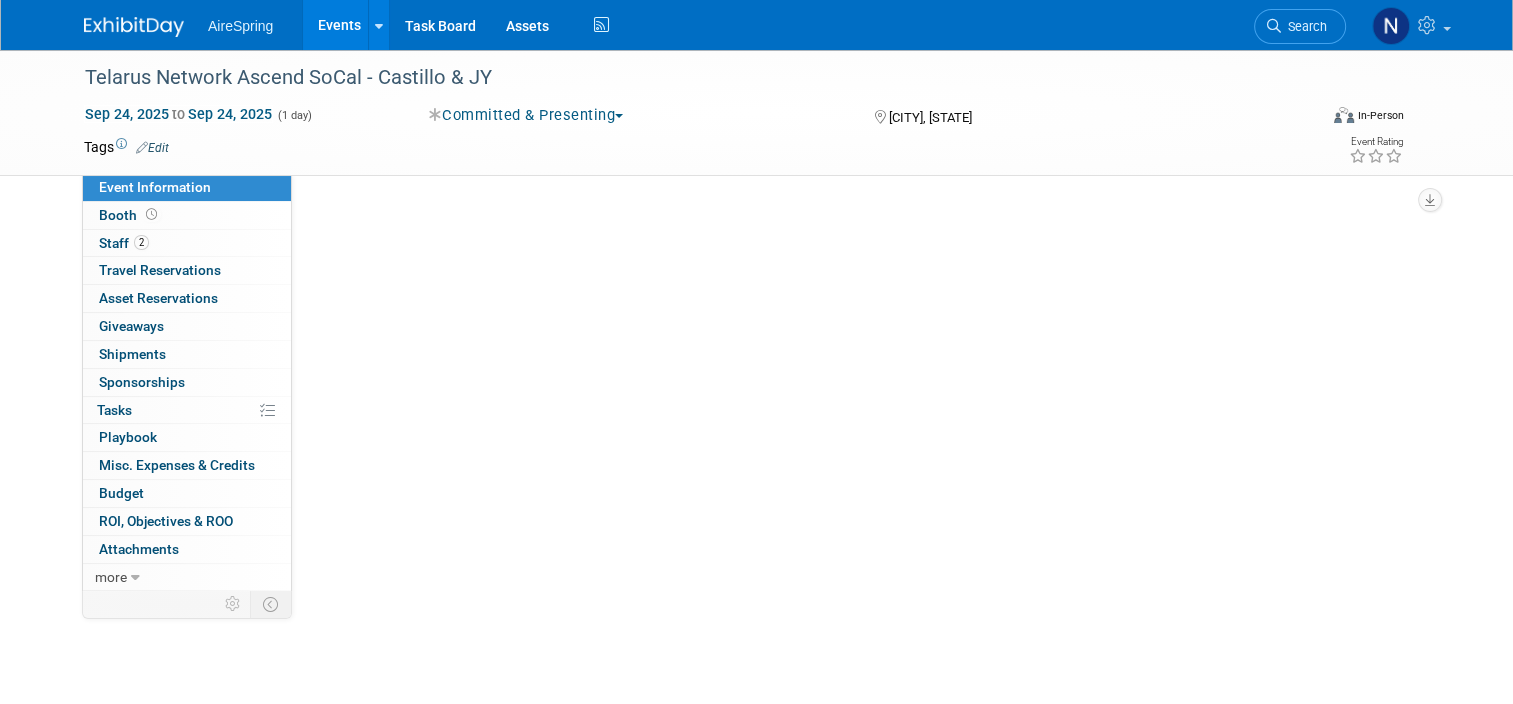 select on "Partner Event" 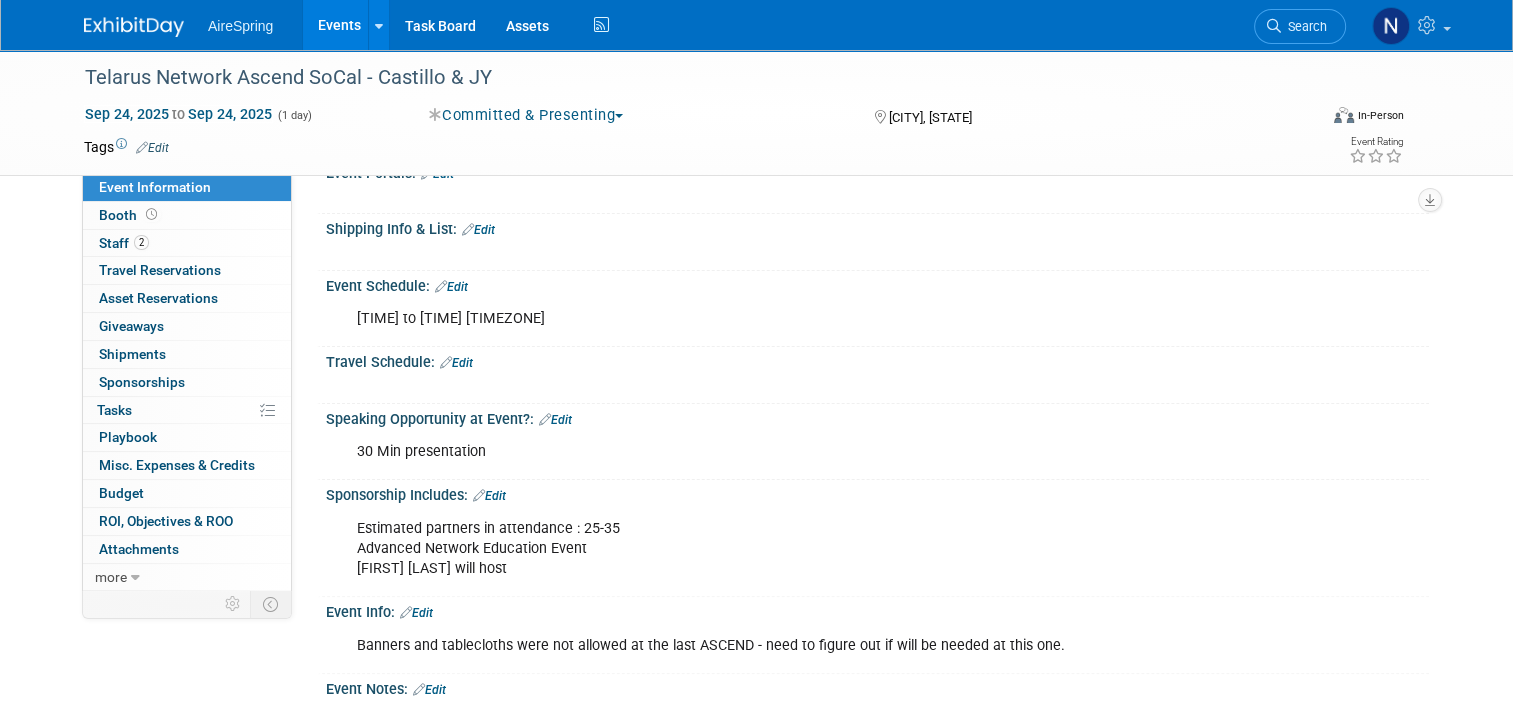 scroll, scrollTop: 400, scrollLeft: 0, axis: vertical 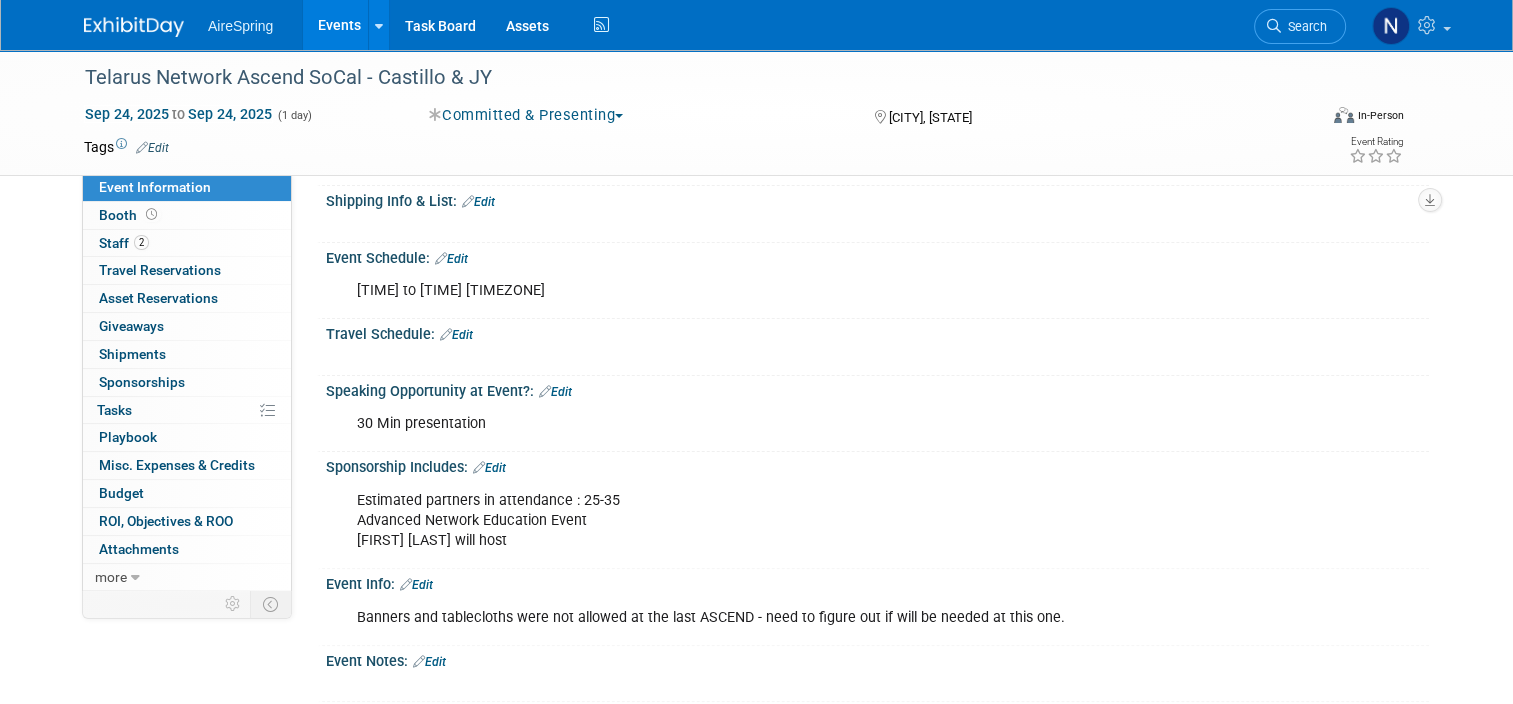 click on "Edit" at bounding box center [416, 585] 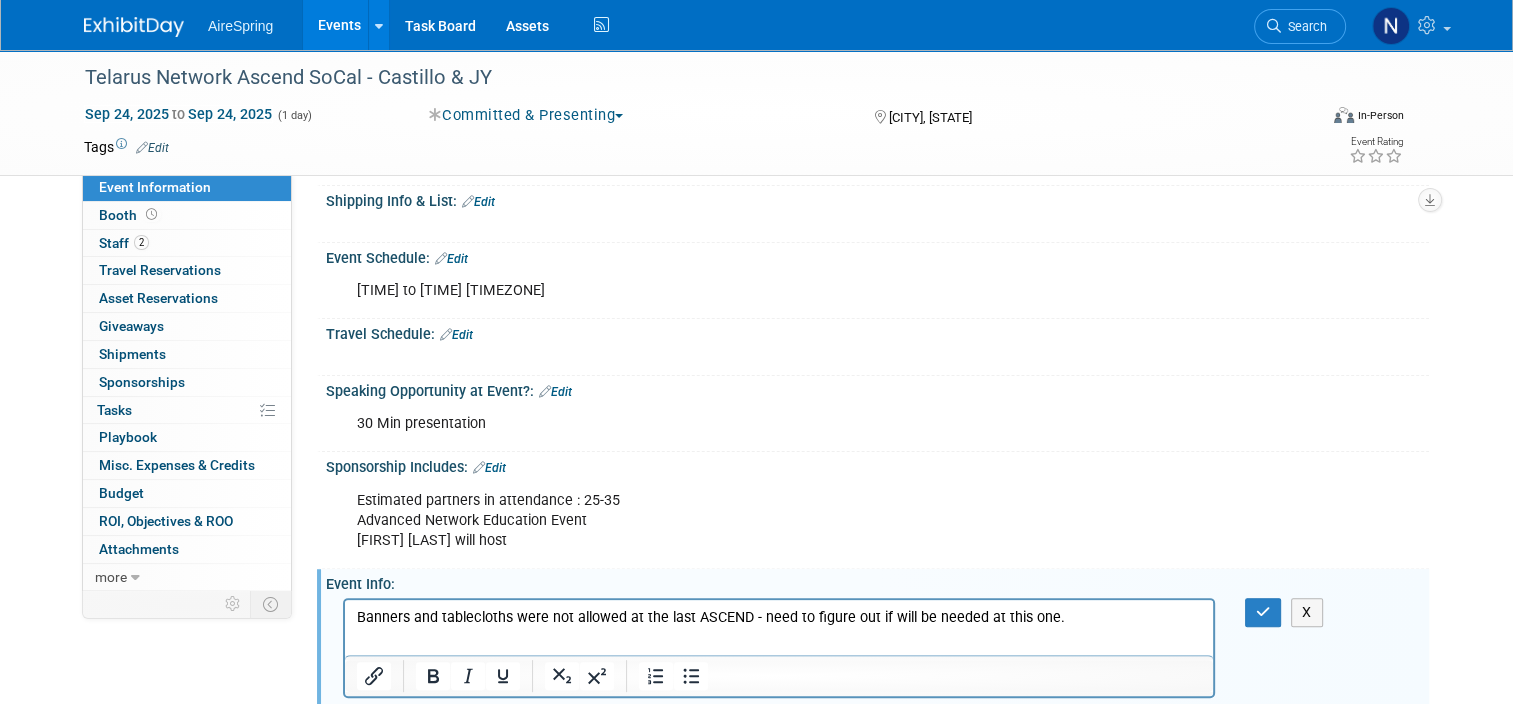 scroll, scrollTop: 0, scrollLeft: 0, axis: both 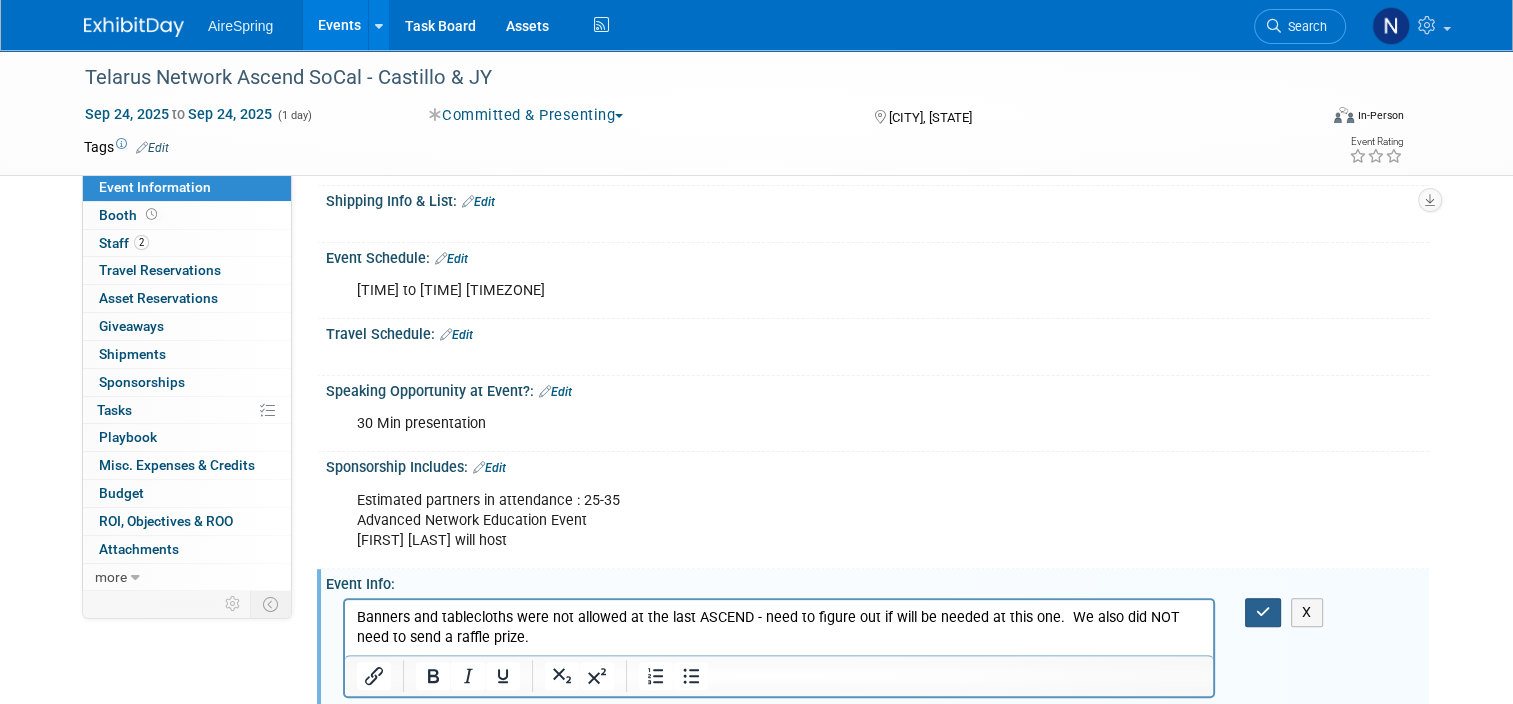 click at bounding box center (1263, 612) 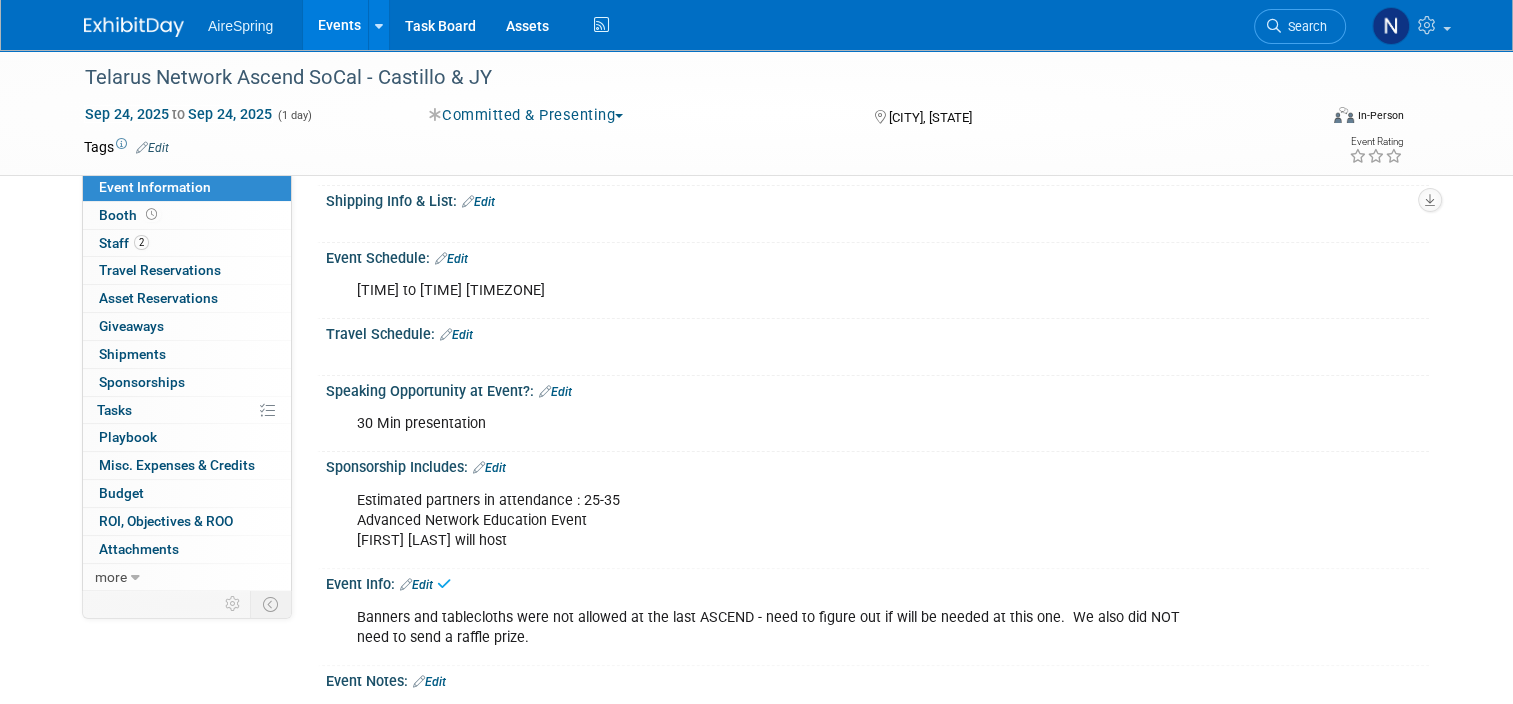 click on "Events" at bounding box center [339, 25] 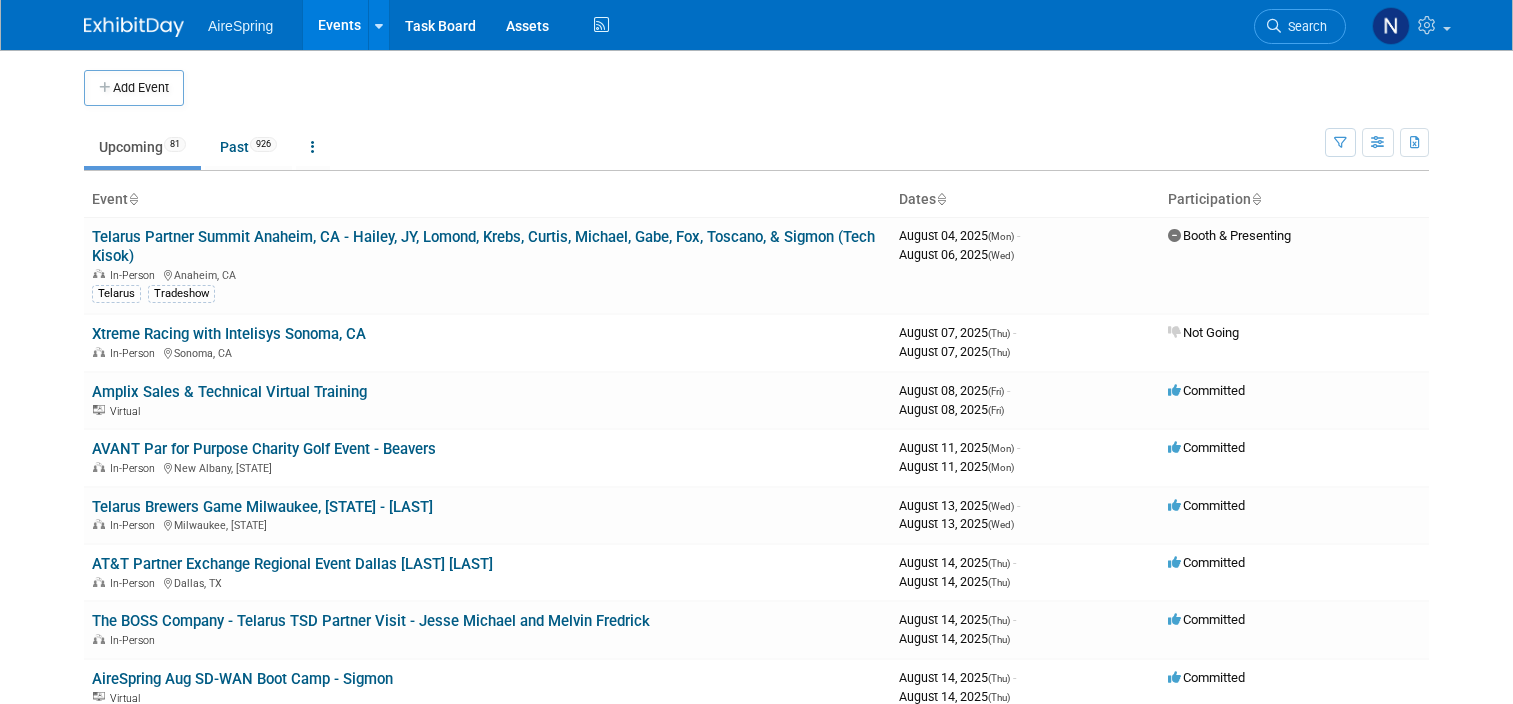 scroll, scrollTop: 0, scrollLeft: 0, axis: both 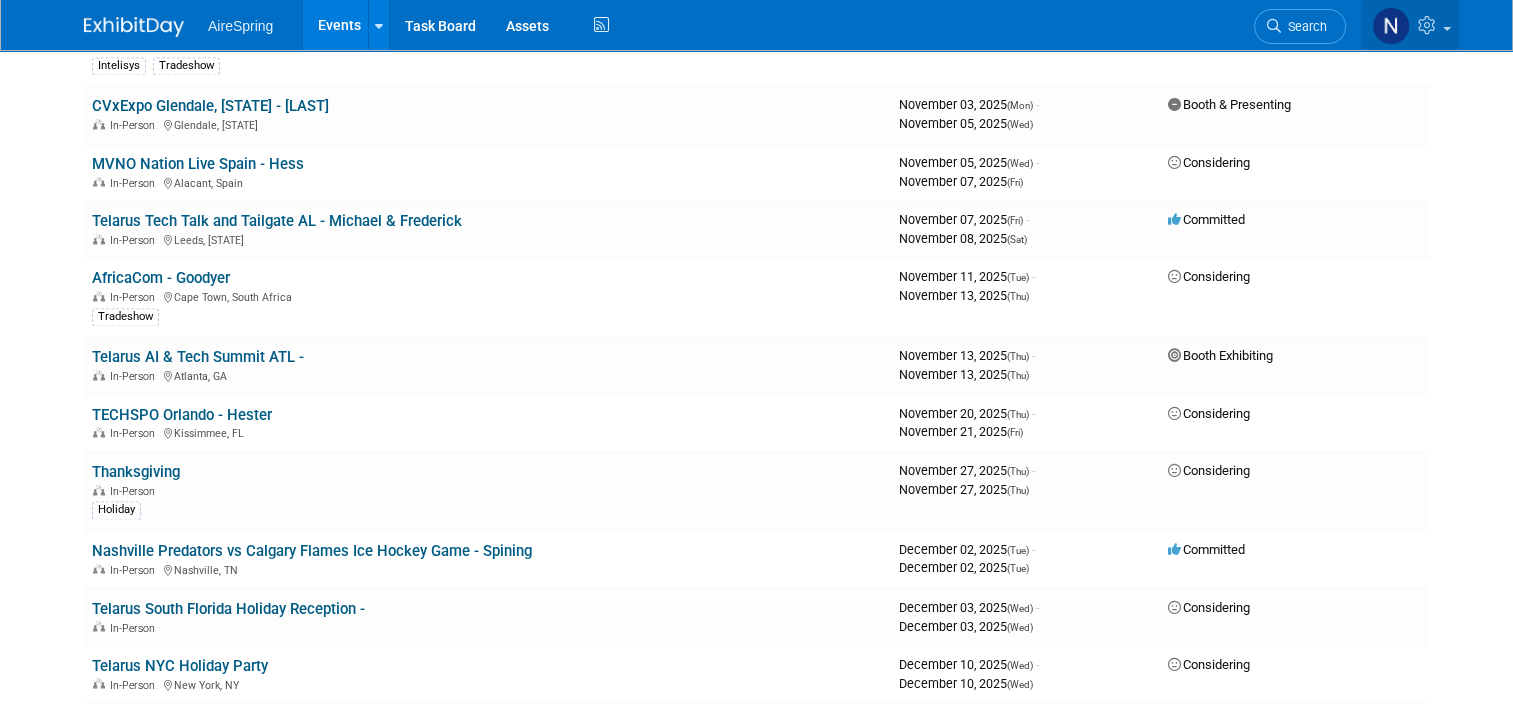 click at bounding box center [1429, 25] 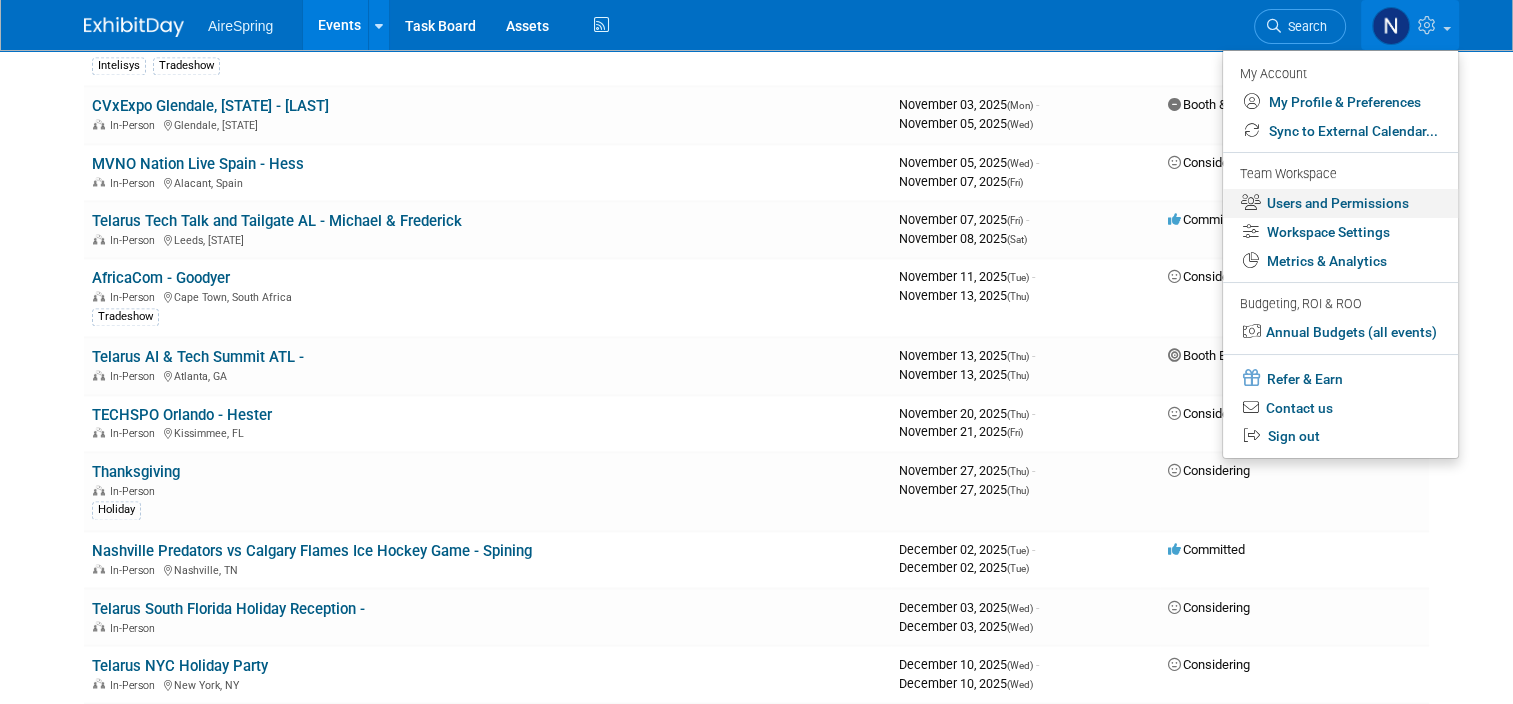 click on "Users and Permissions" at bounding box center [1340, 203] 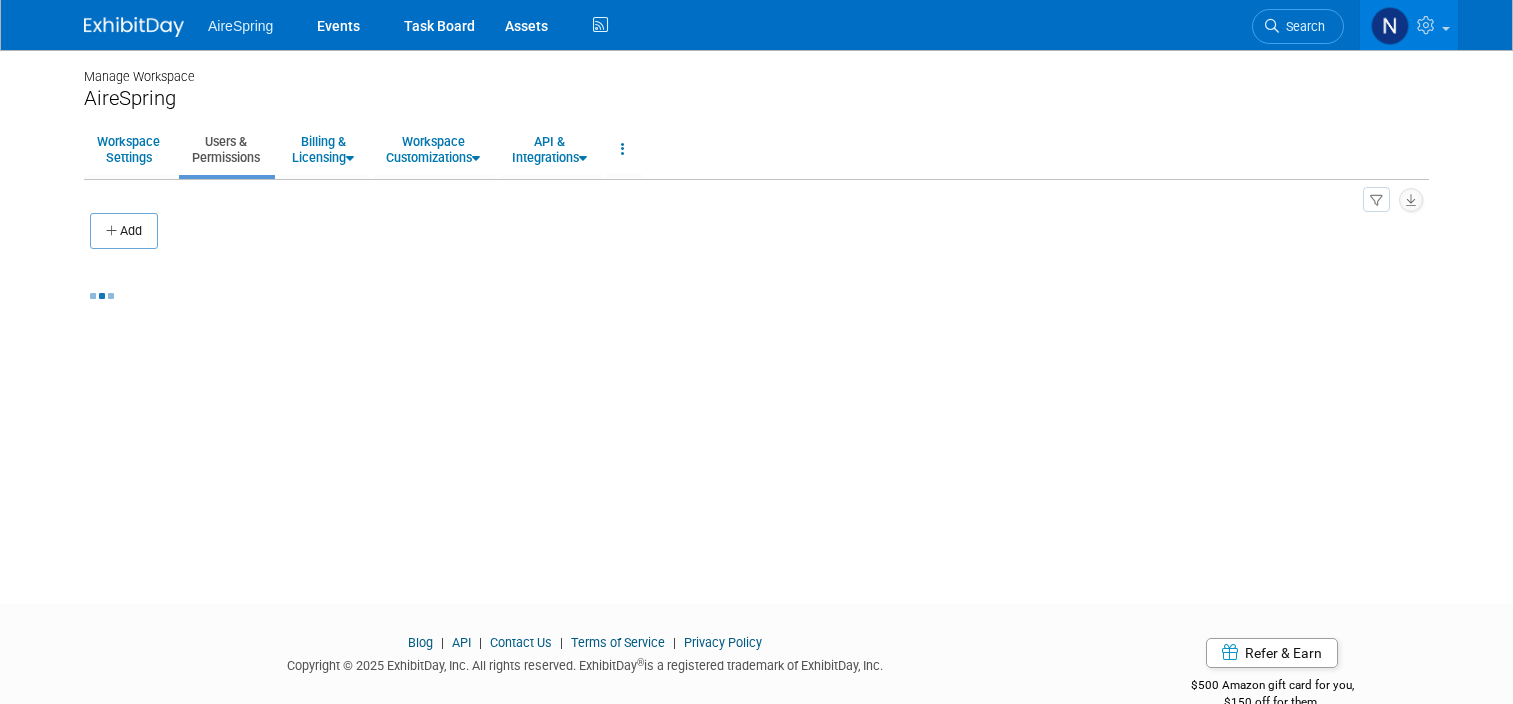 scroll, scrollTop: 0, scrollLeft: 0, axis: both 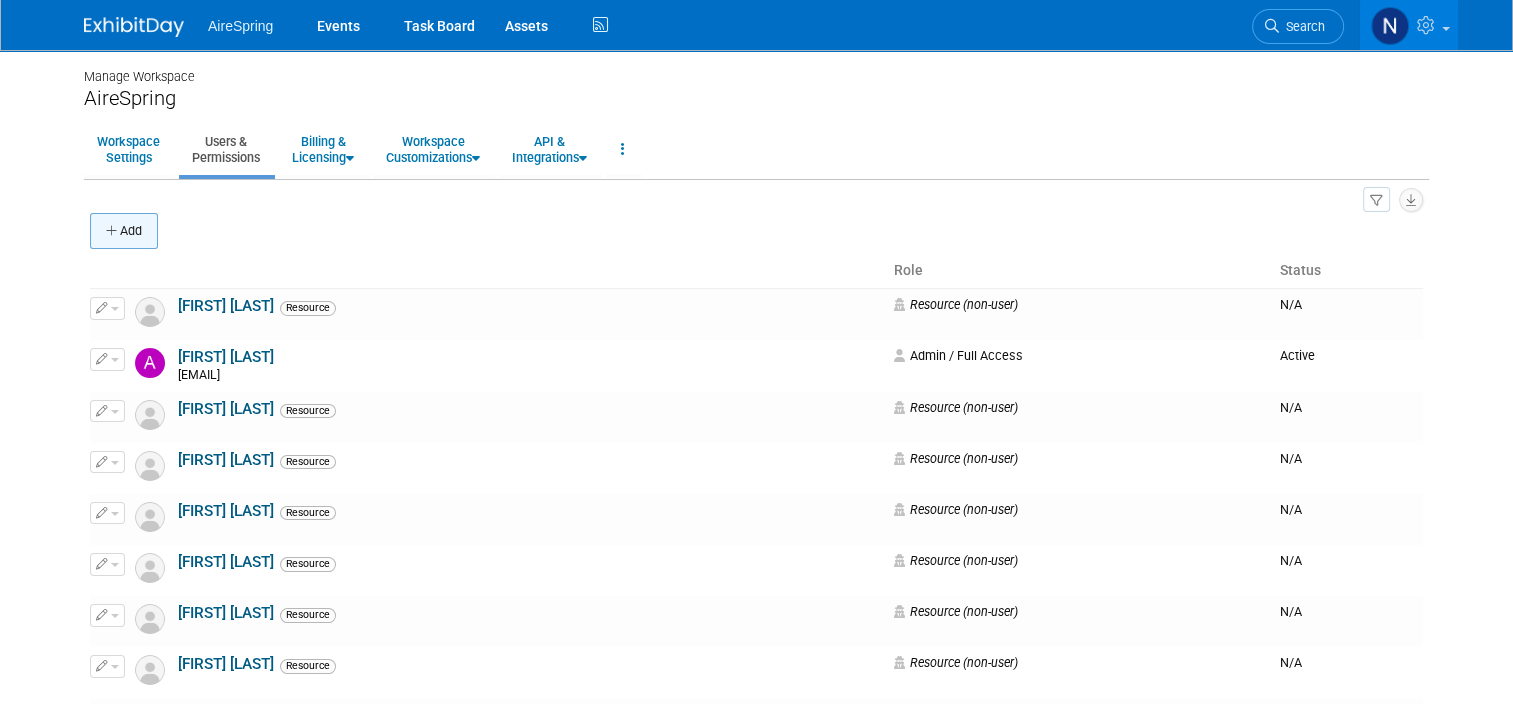 click on "Add" at bounding box center (124, 231) 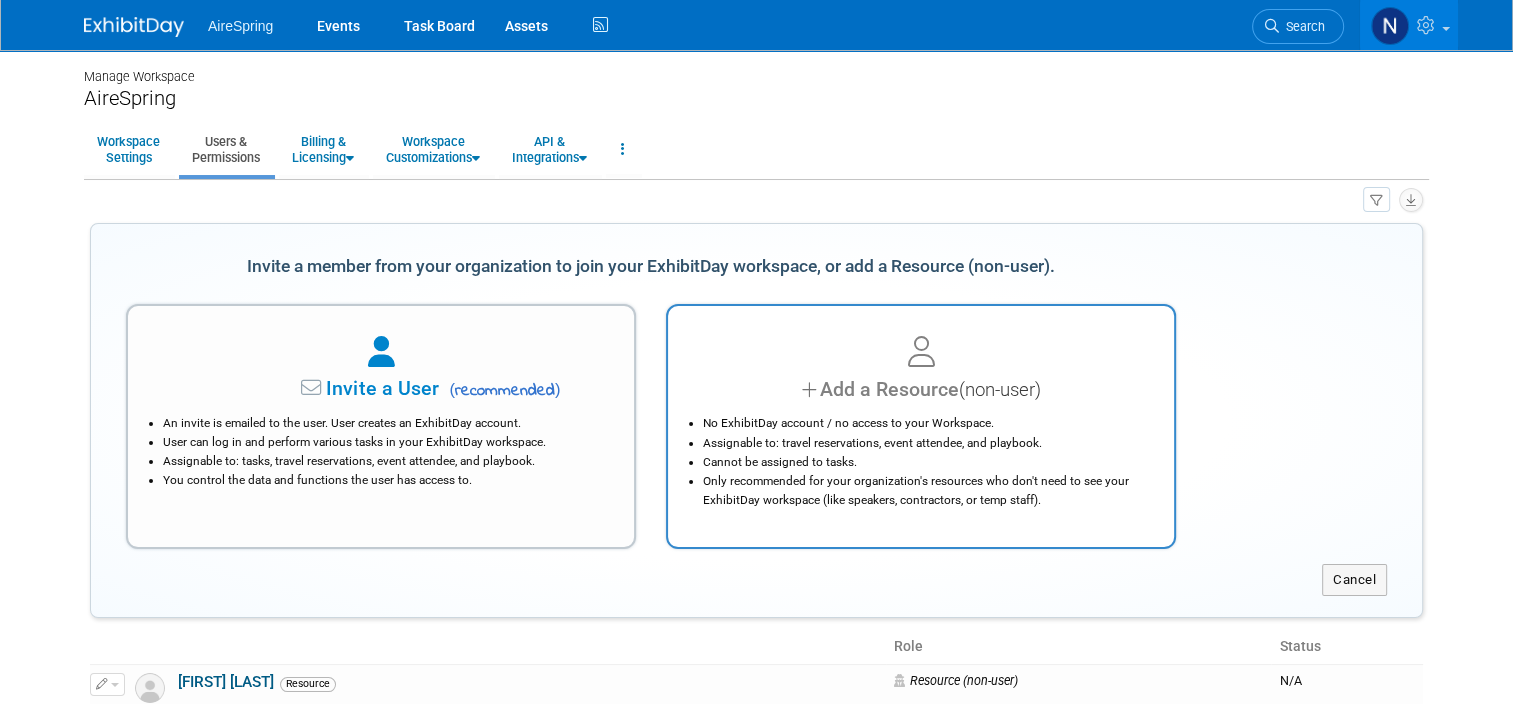 click on "Assignable to: travel reservations, event attendee, and playbook." at bounding box center (926, 443) 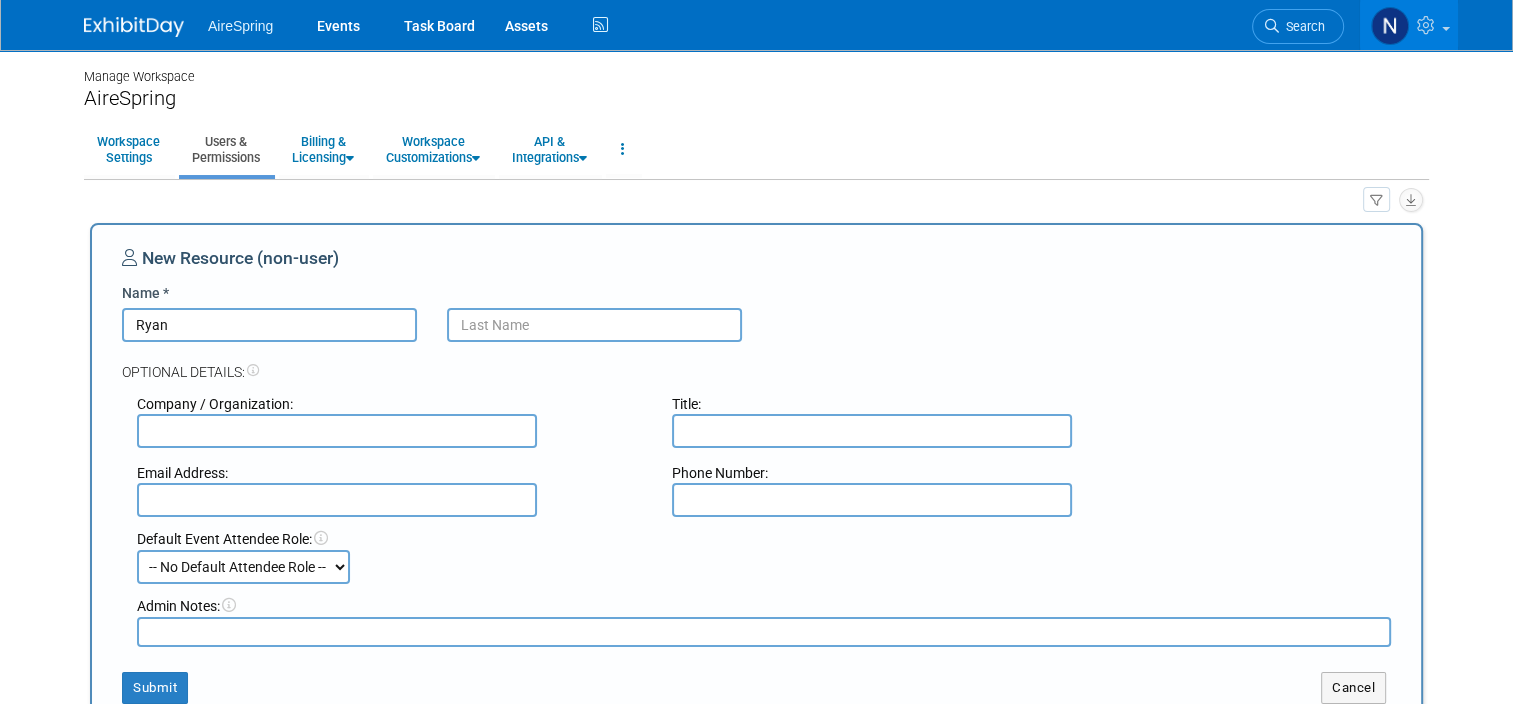 type on "Ryan" 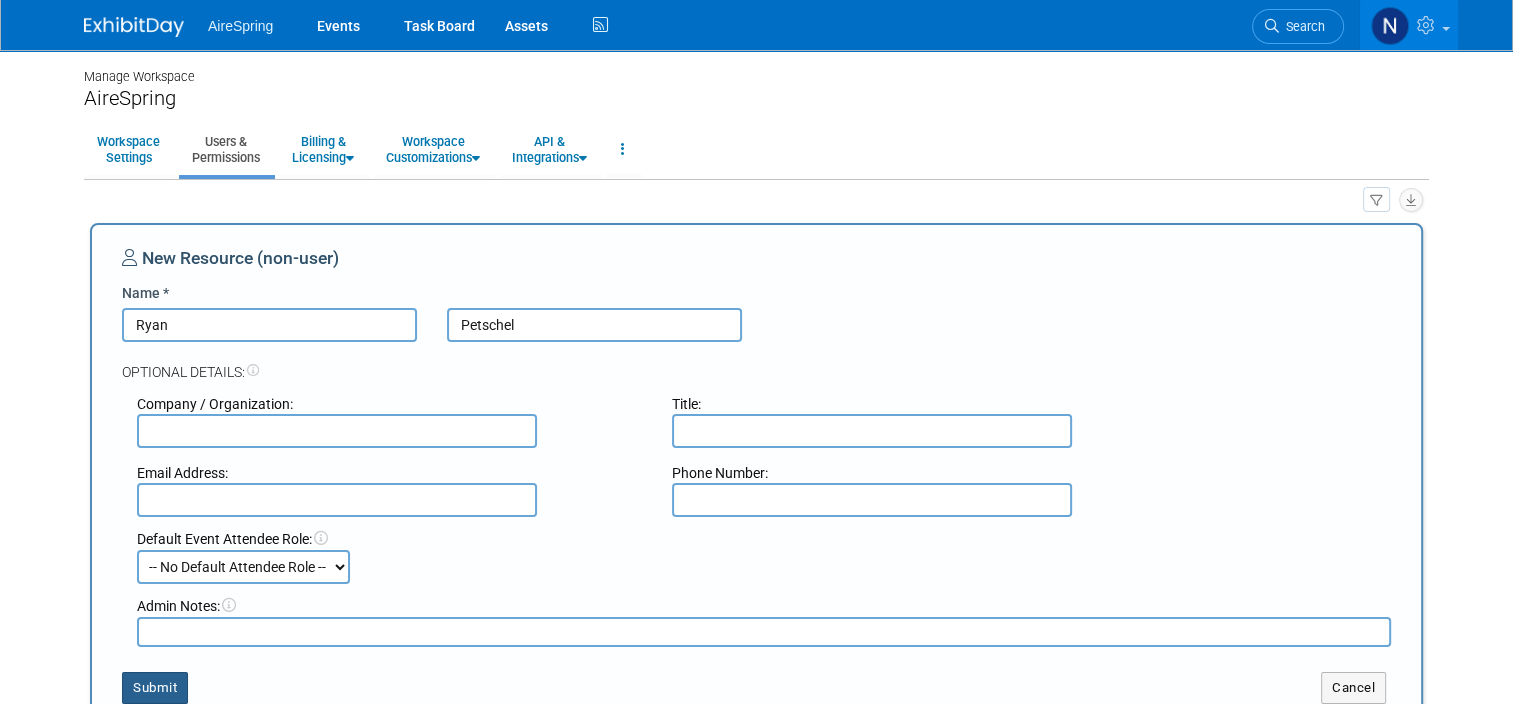 type on "Petschel" 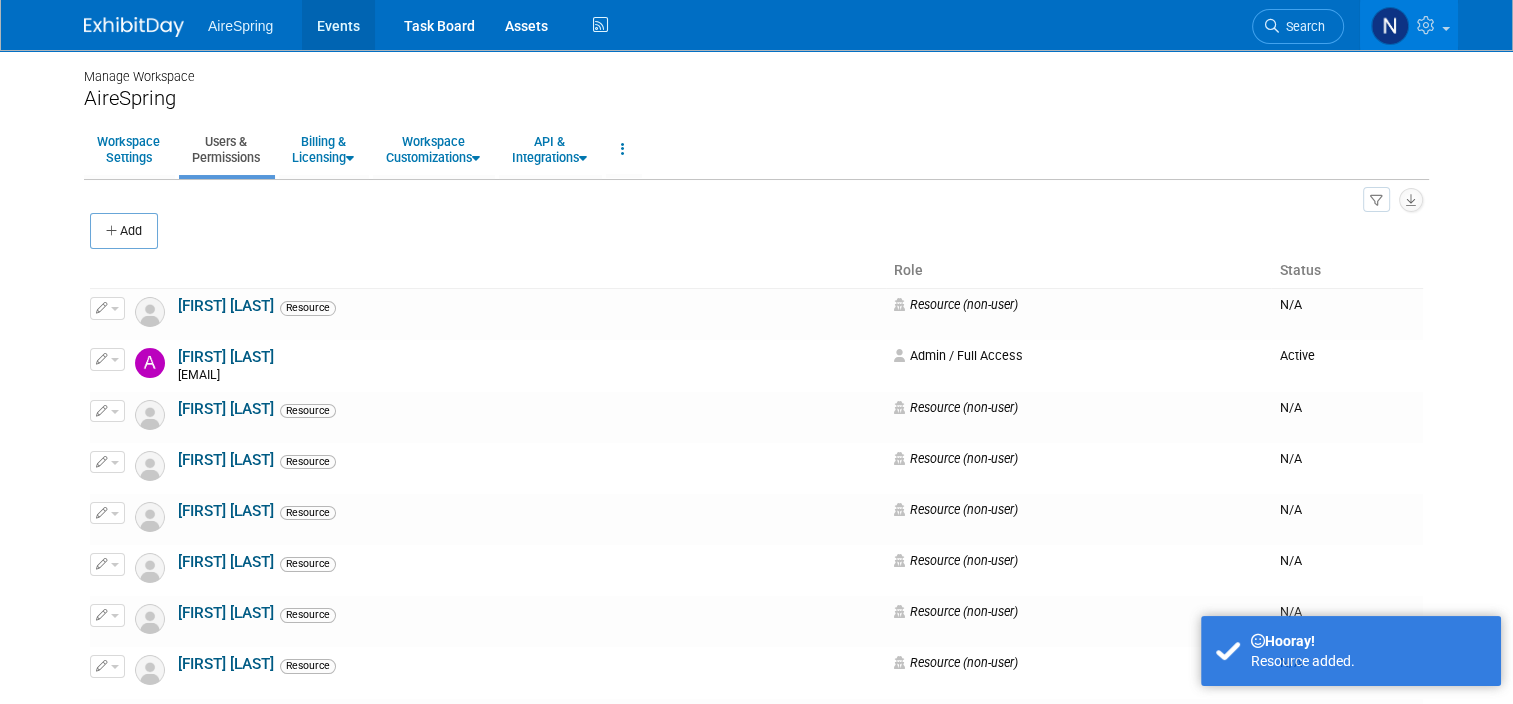click on "Events" at bounding box center [338, 25] 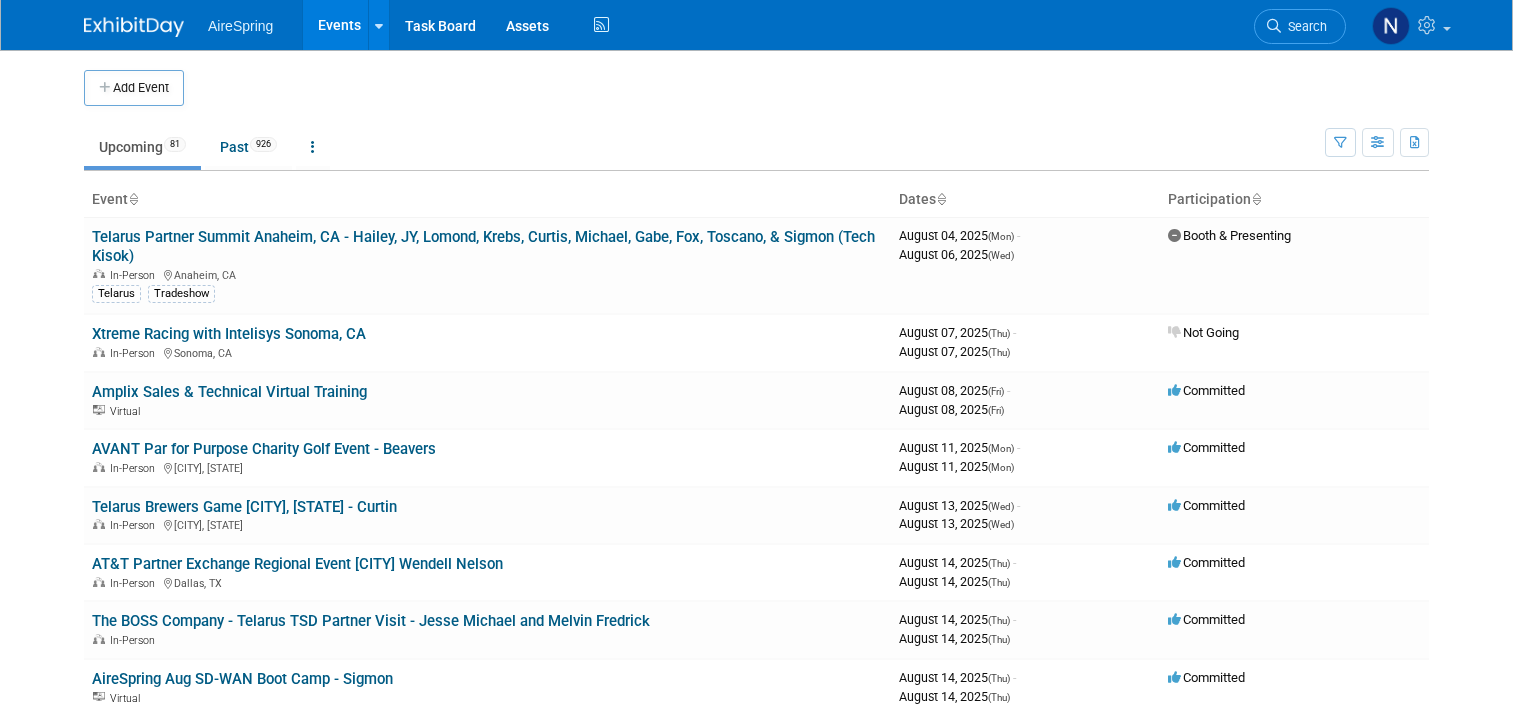 scroll, scrollTop: 0, scrollLeft: 0, axis: both 